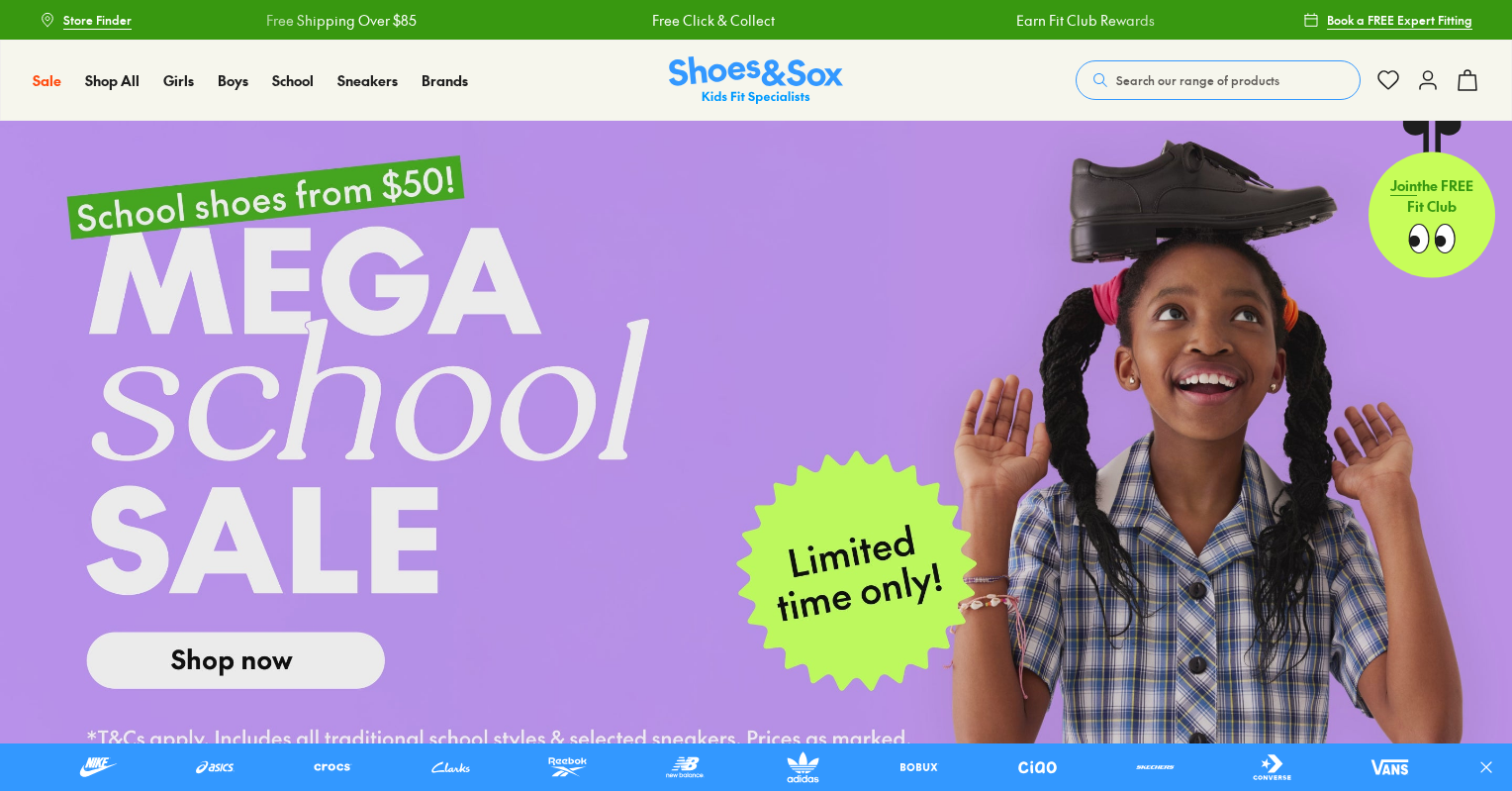 scroll, scrollTop: 0, scrollLeft: 0, axis: both 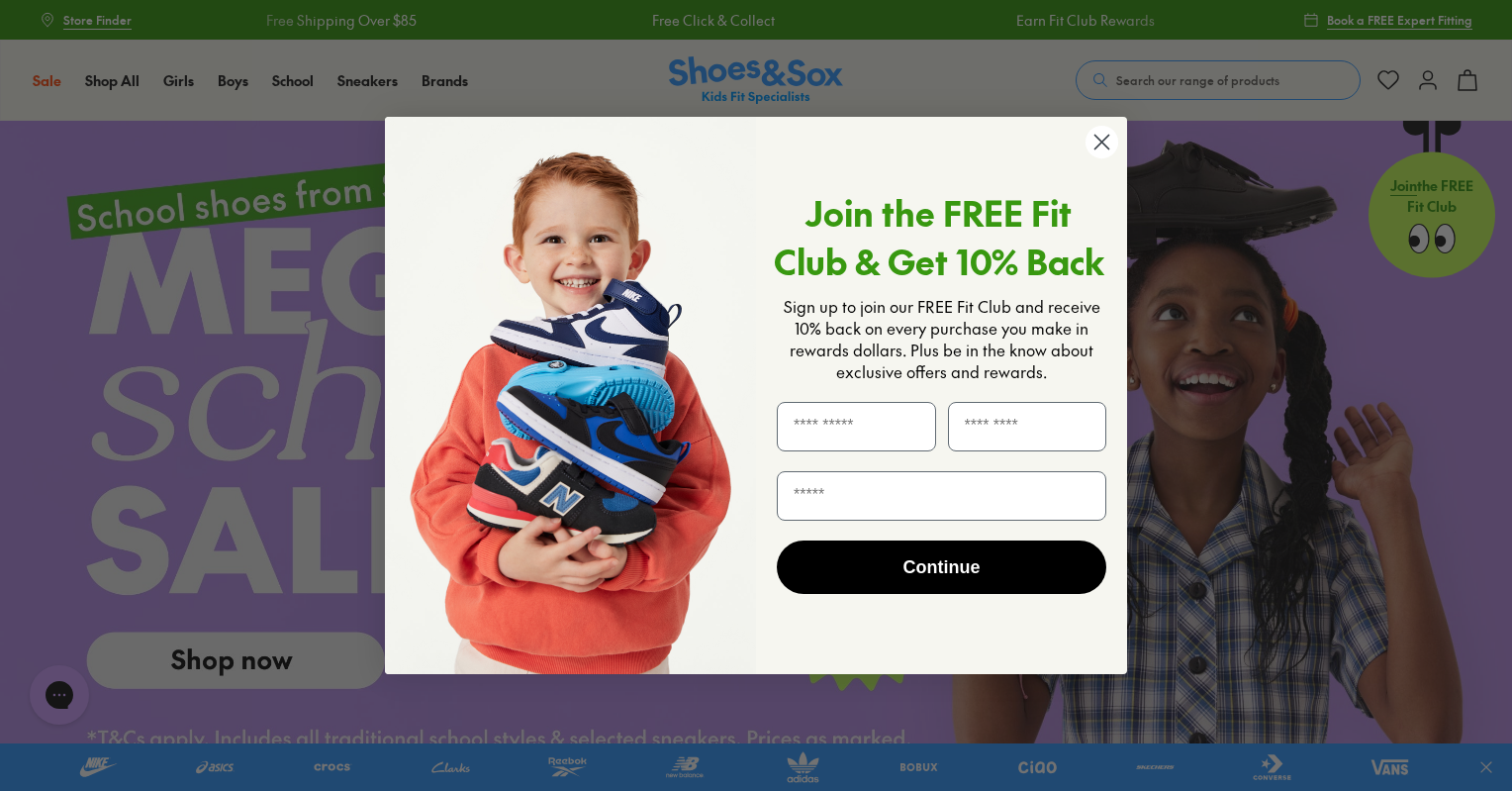 click 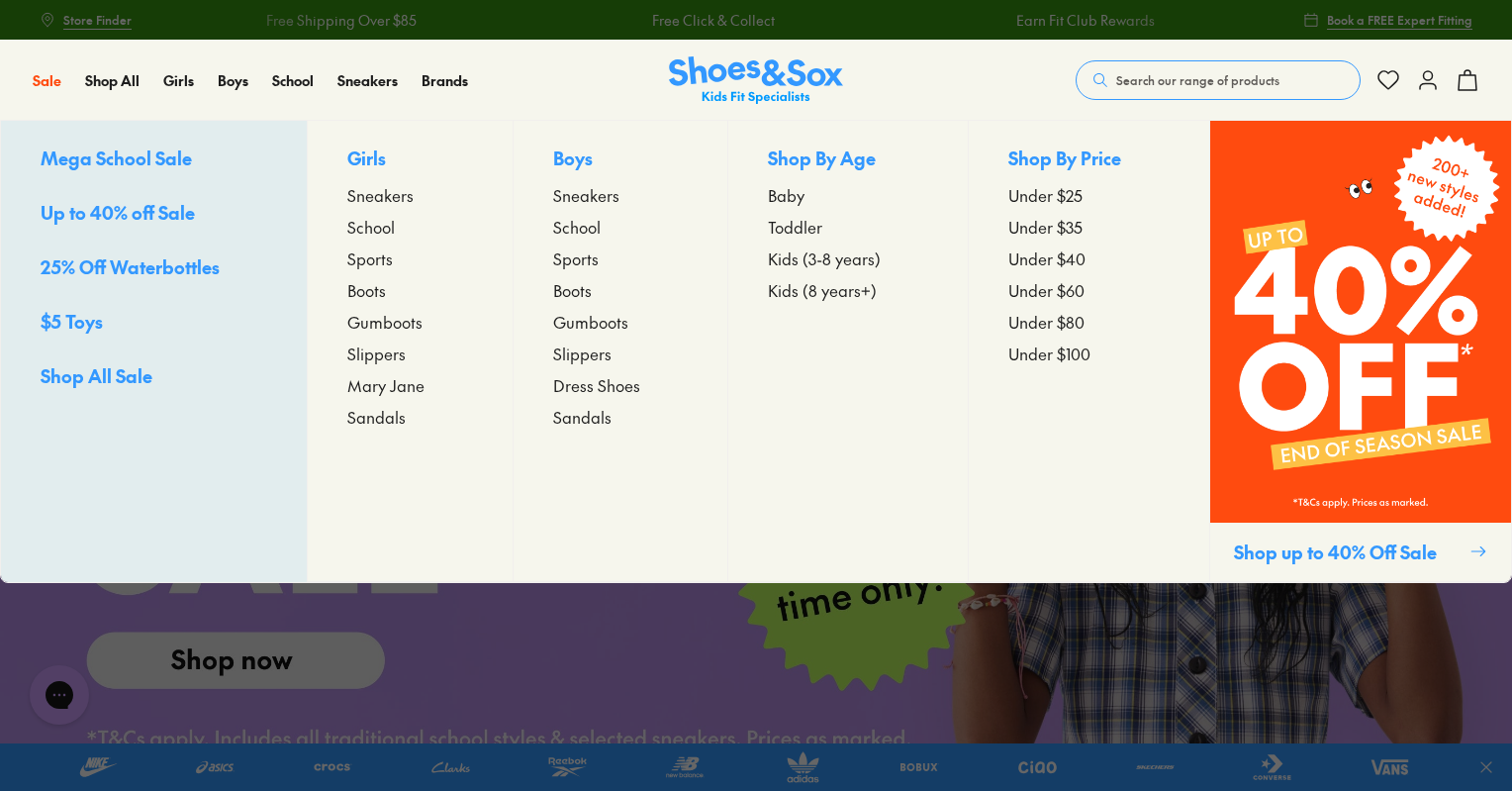 click on "Toddler" at bounding box center [795, 227] 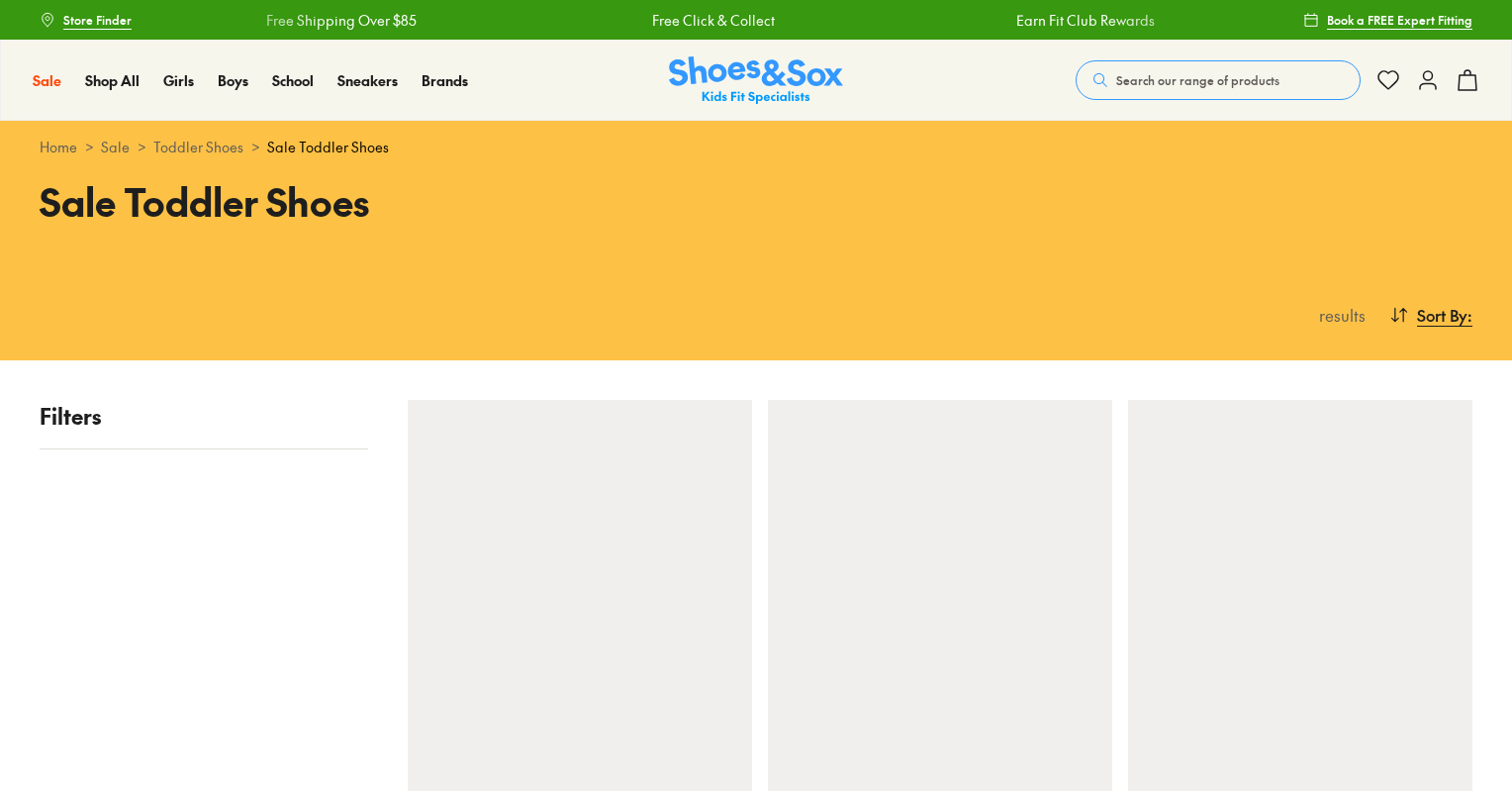 scroll, scrollTop: 0, scrollLeft: 0, axis: both 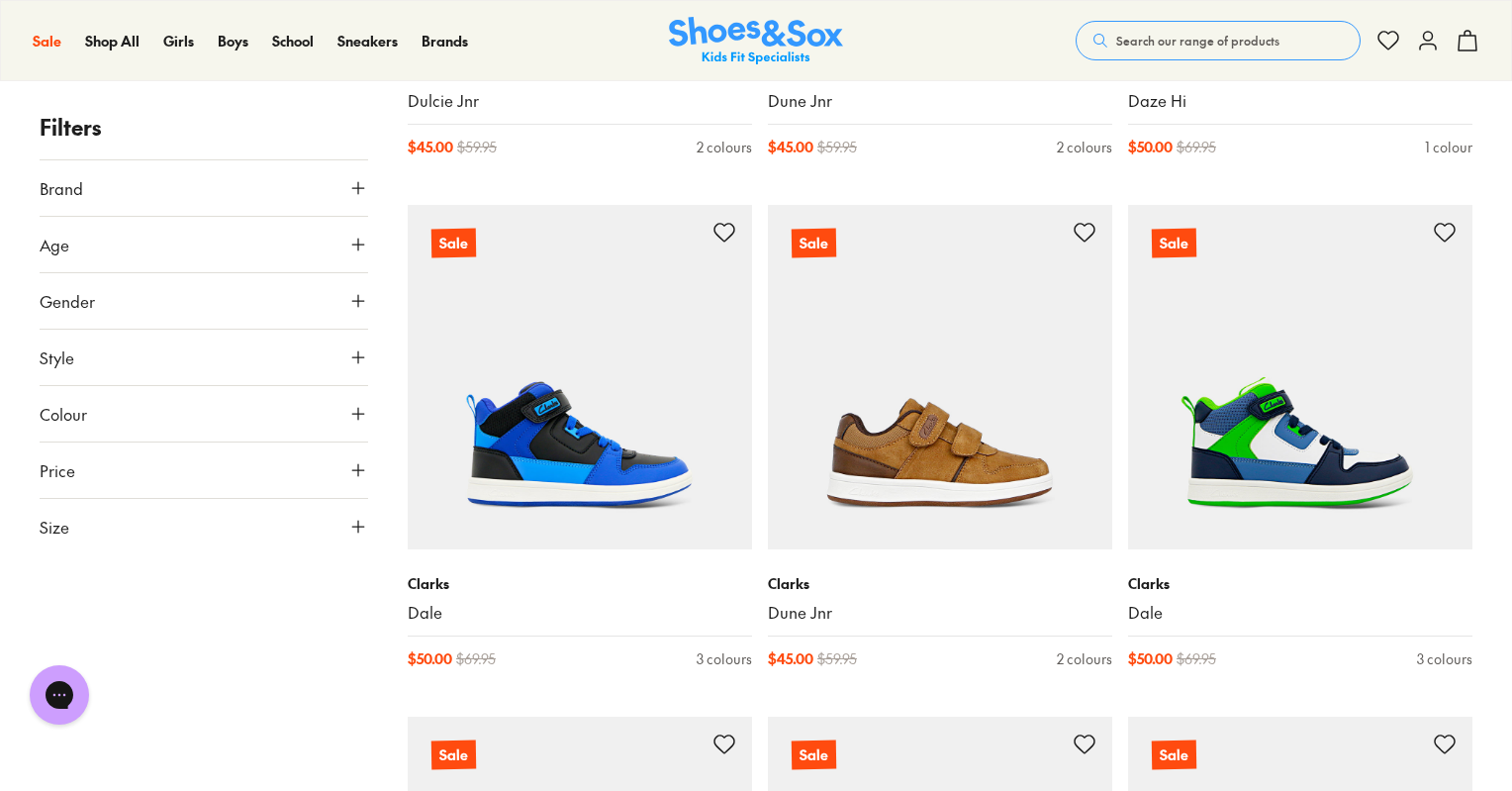 click 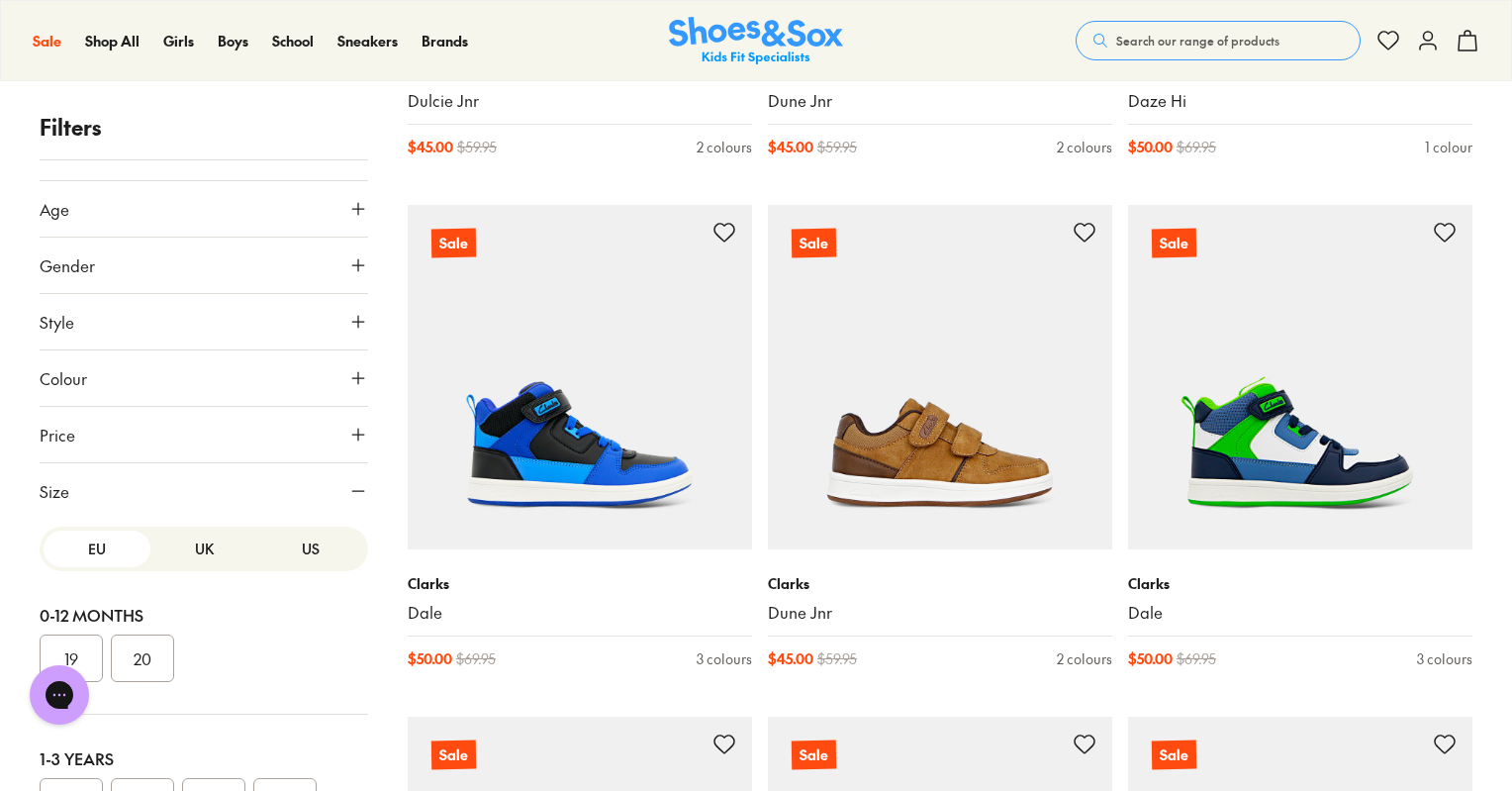 scroll, scrollTop: 142, scrollLeft: 0, axis: vertical 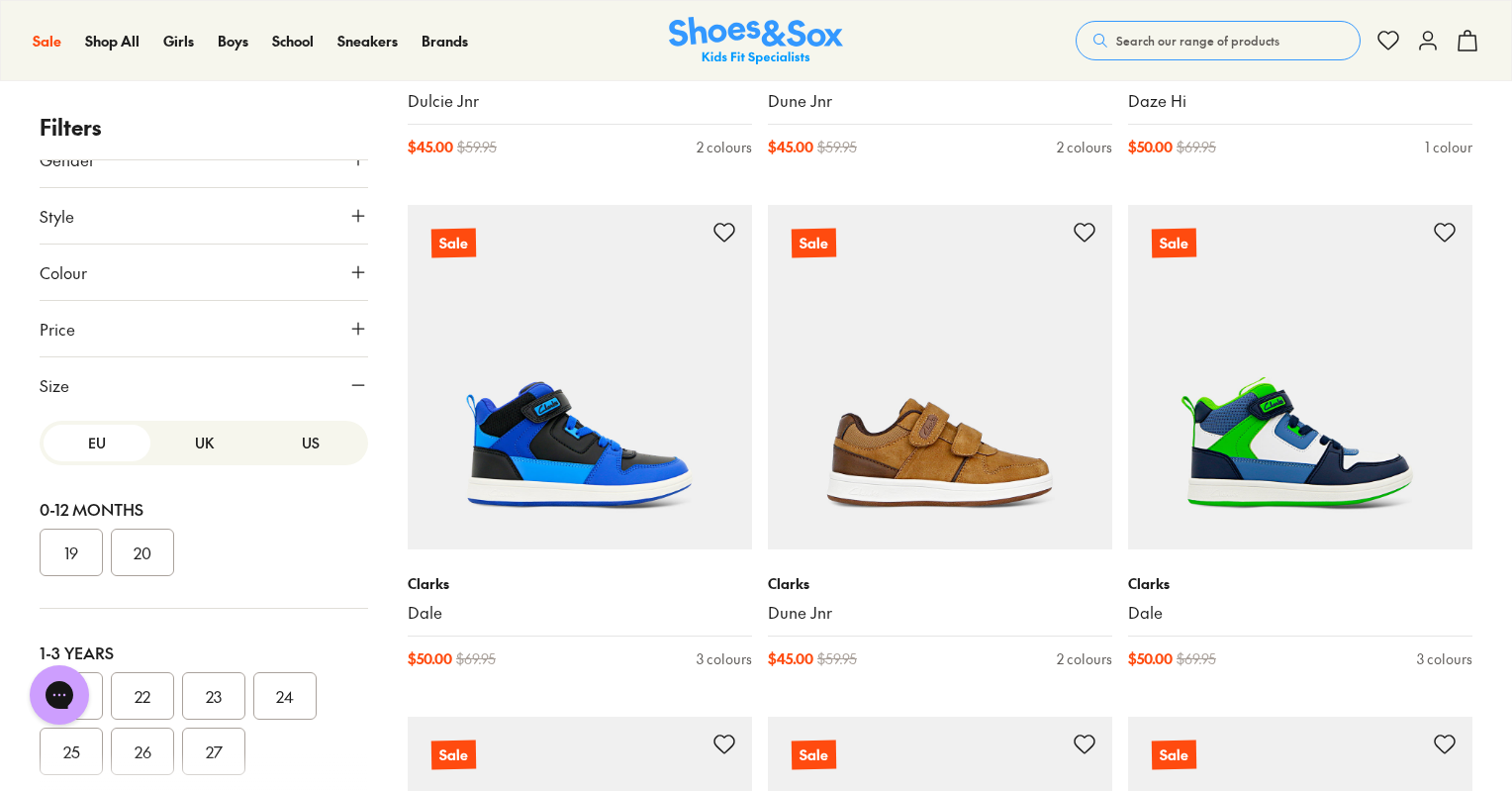 click on "UK" at bounding box center (204, 443) 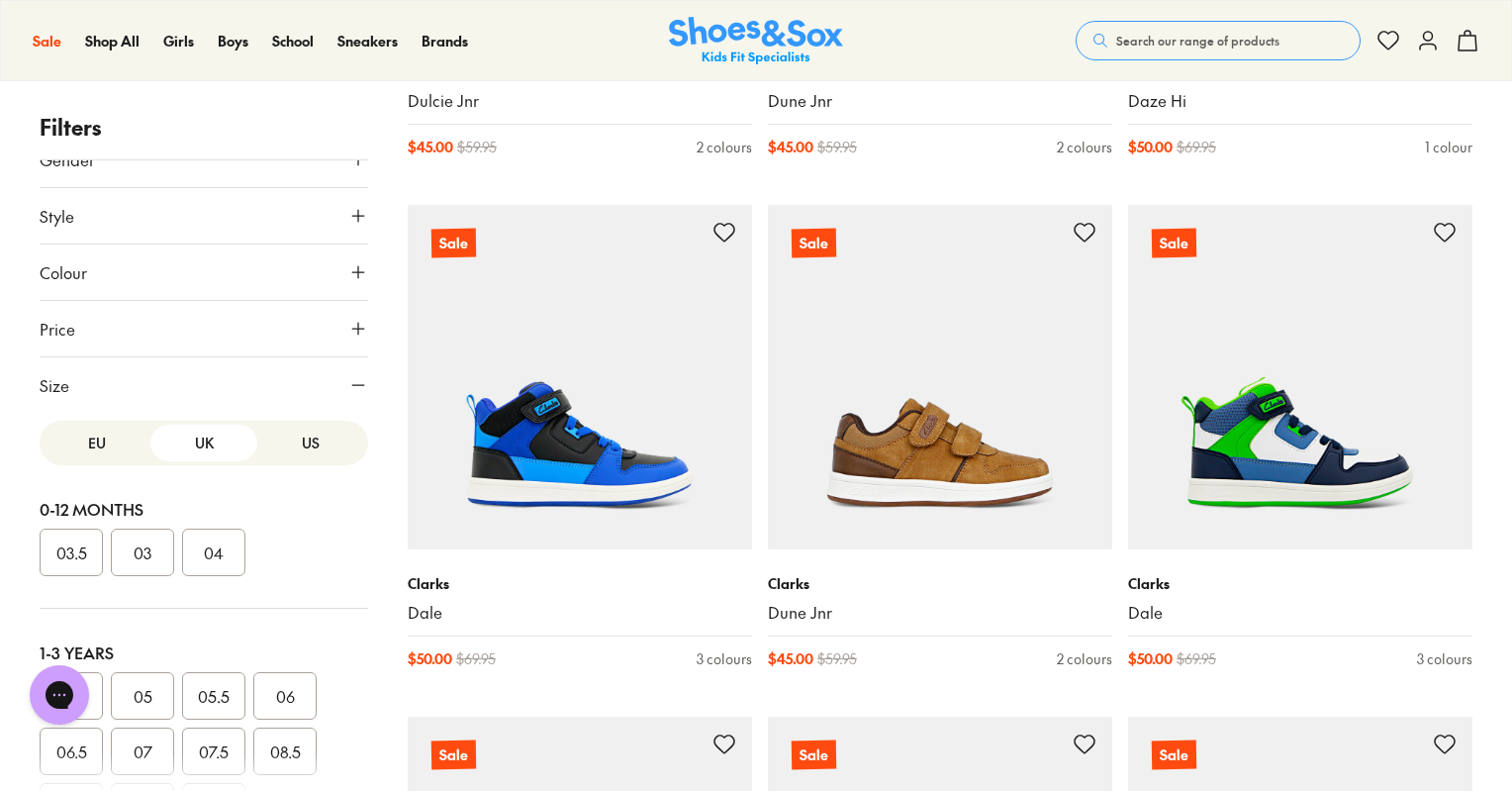 click on "04" at bounding box center (214, 552) 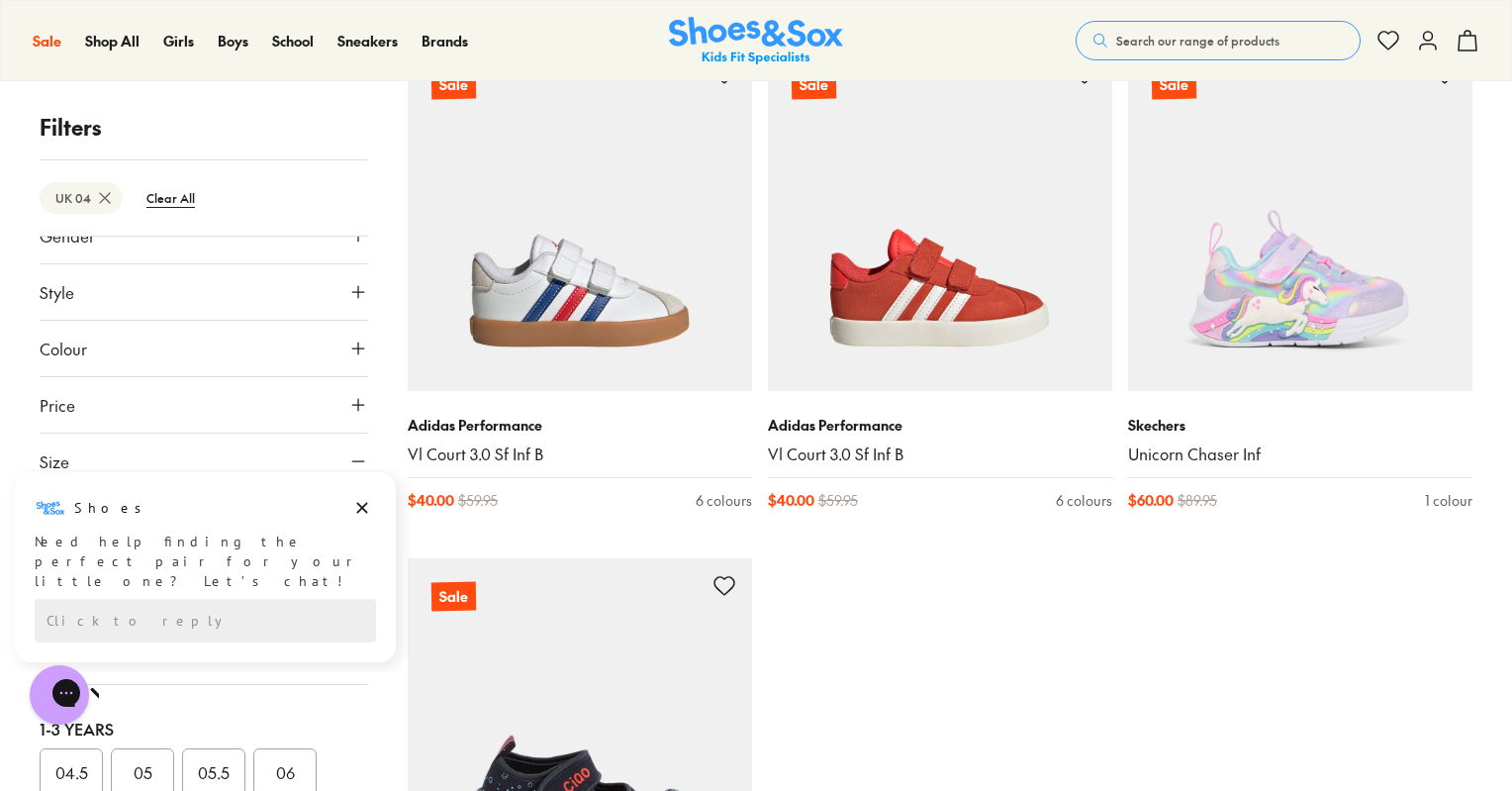 scroll, scrollTop: 10593, scrollLeft: 0, axis: vertical 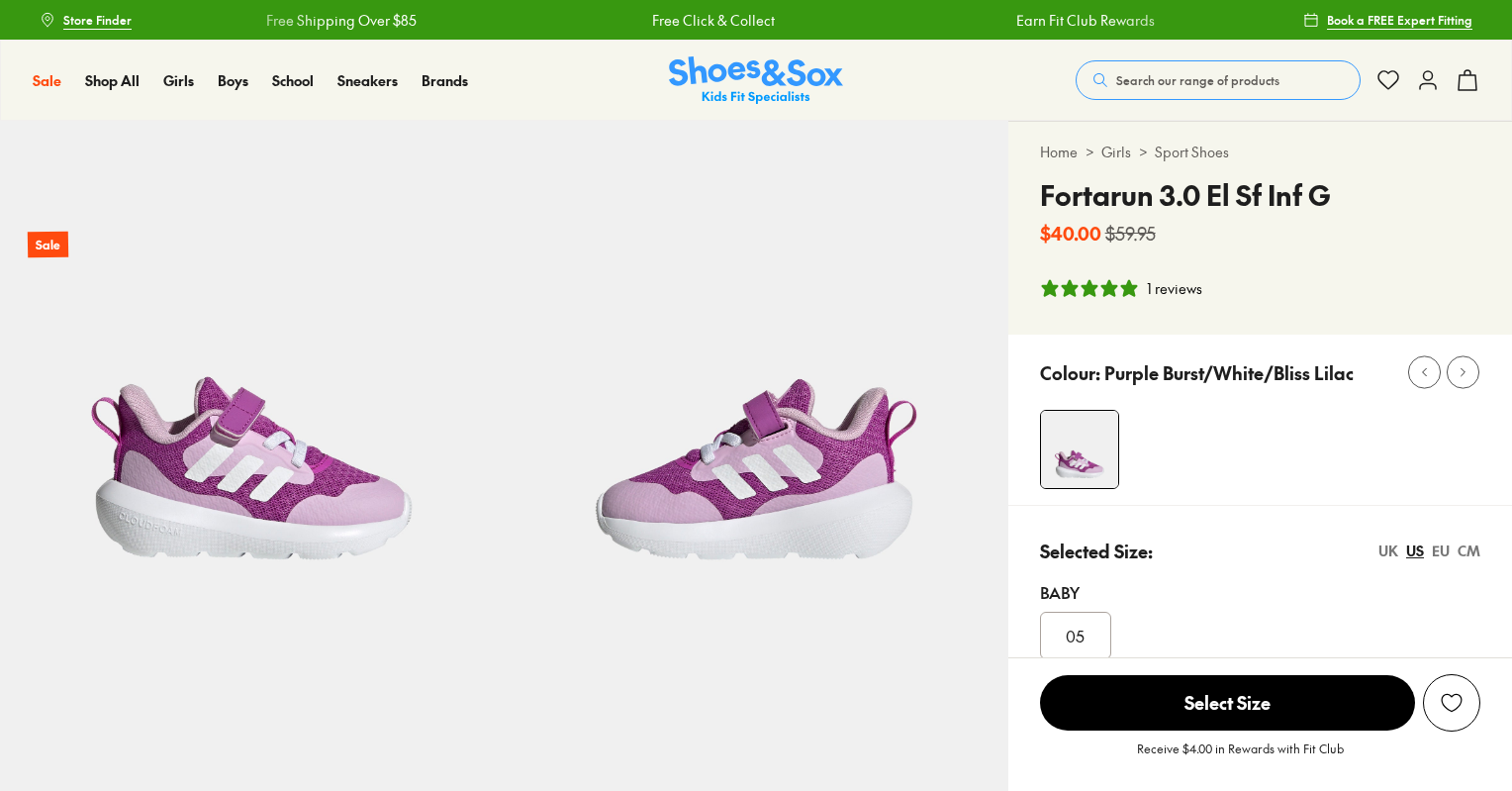 select on "*" 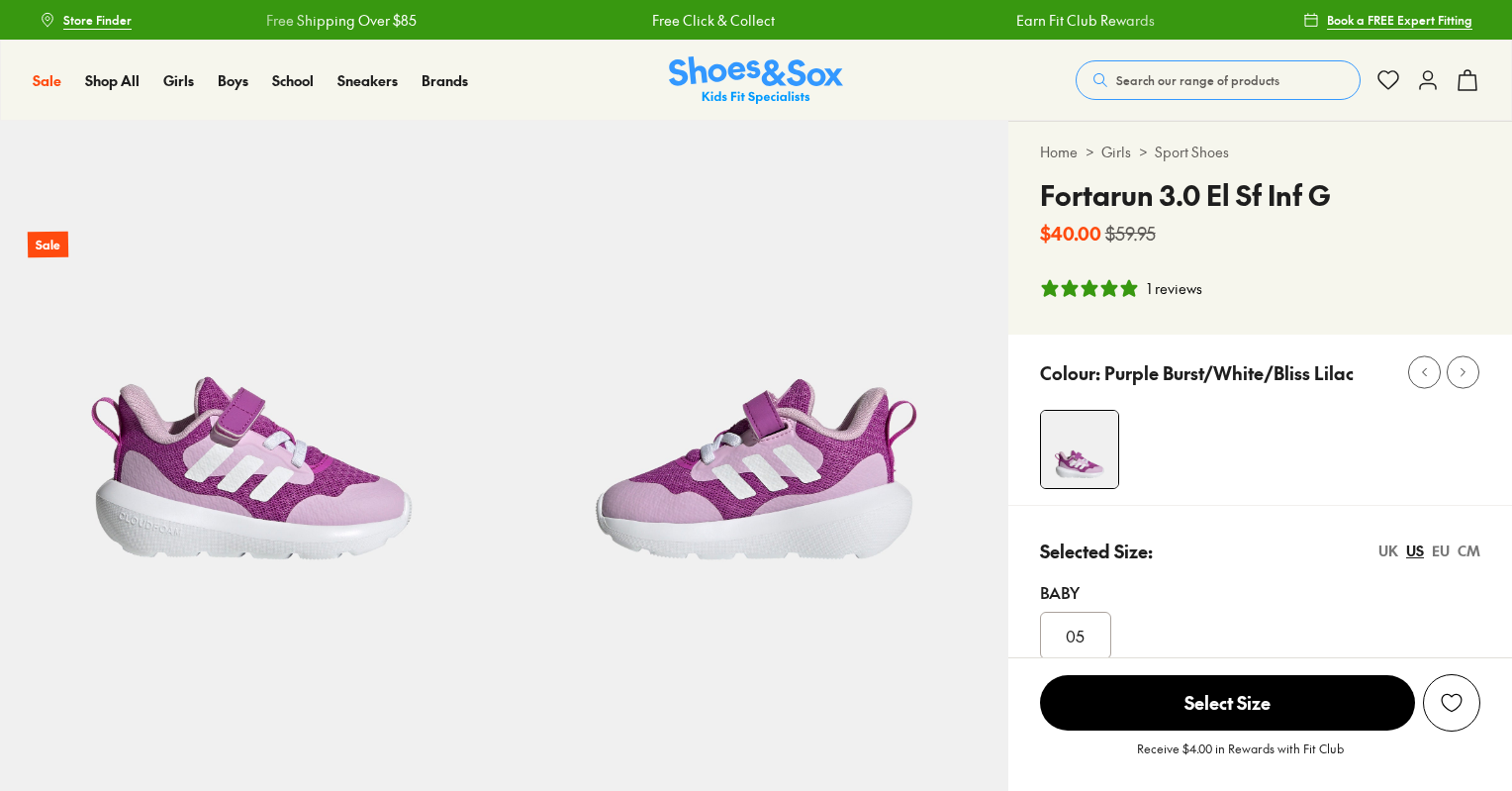 scroll, scrollTop: 0, scrollLeft: 0, axis: both 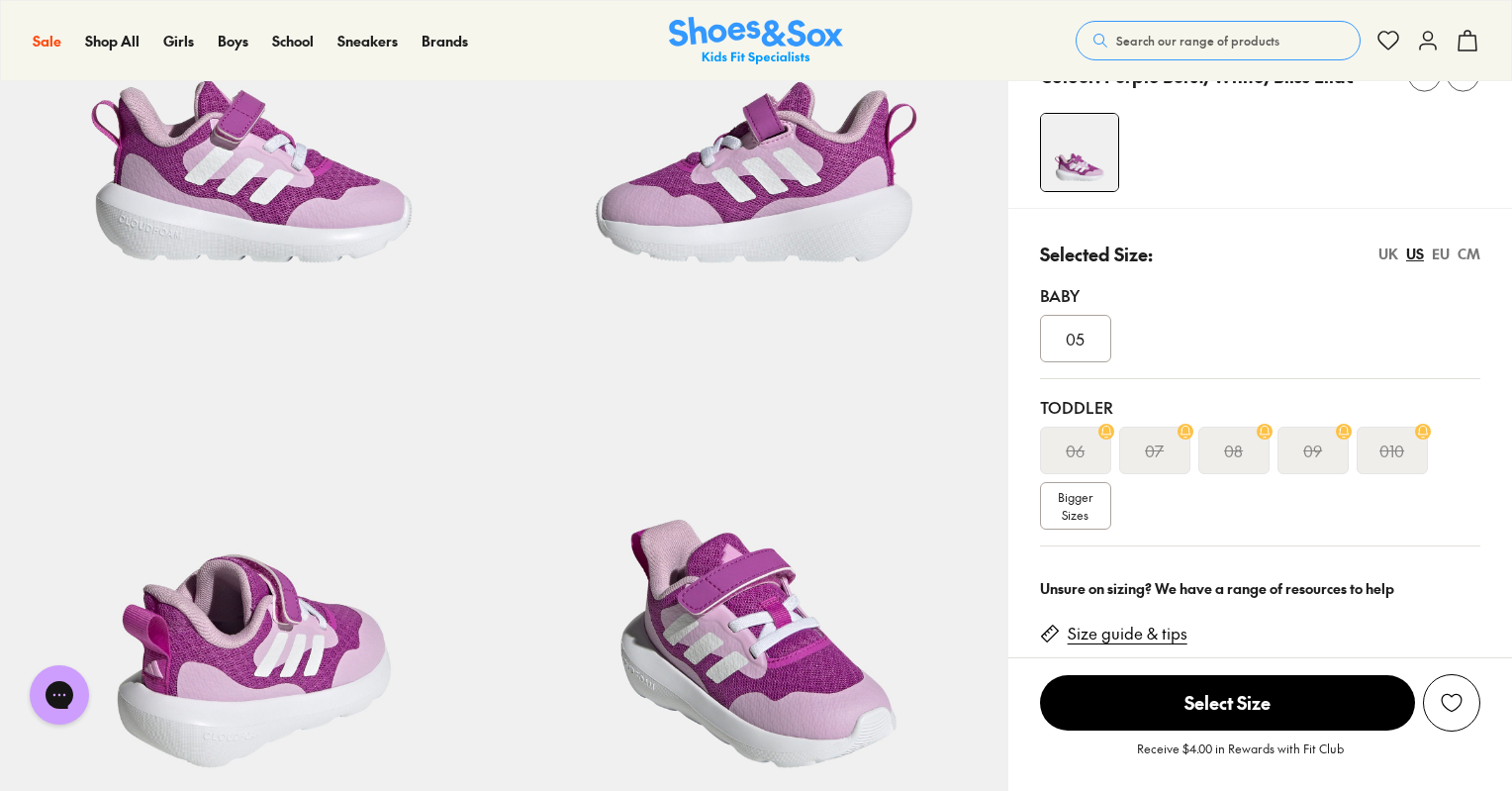 click on "05" at bounding box center [1075, 339] 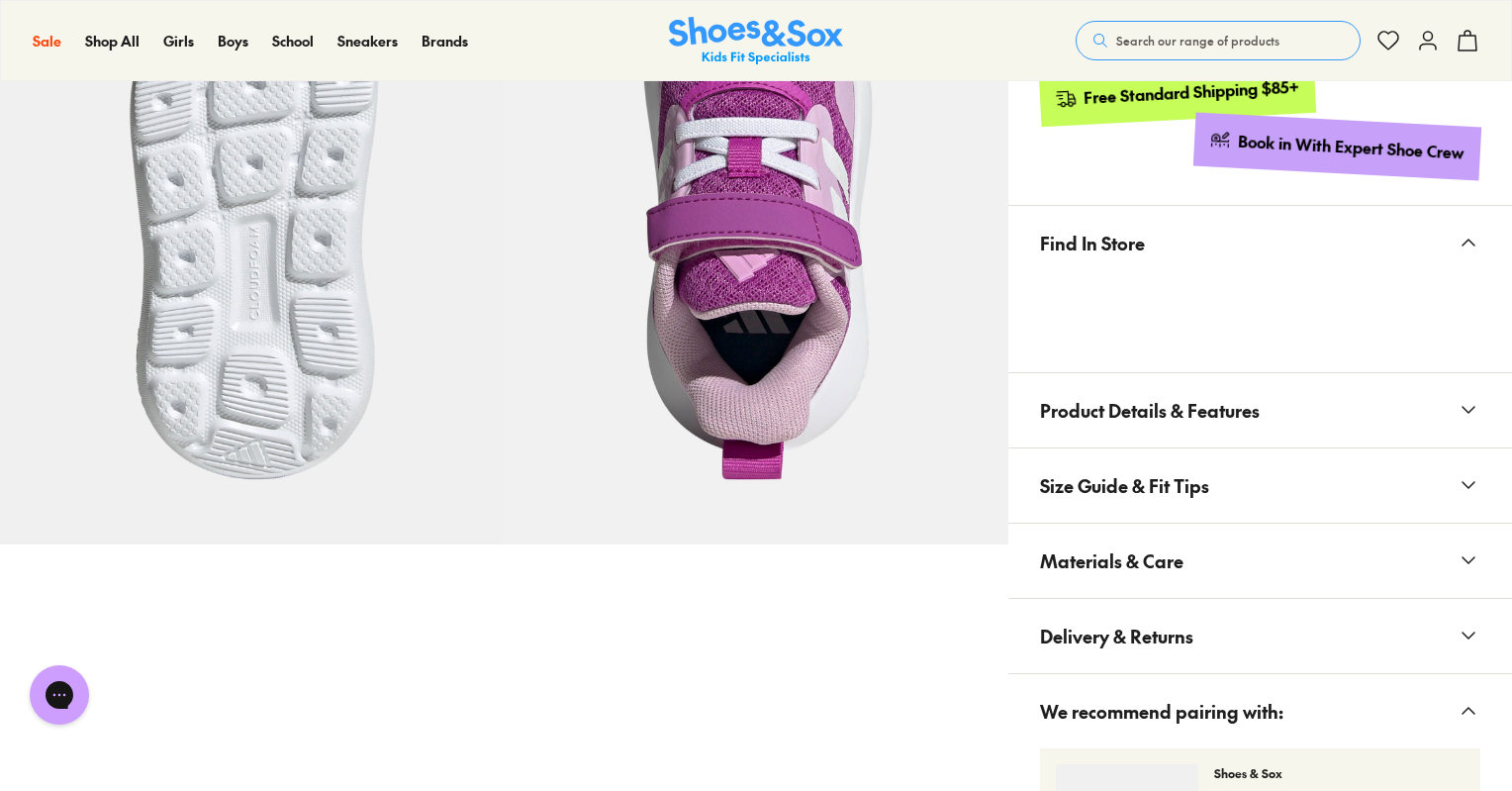 scroll, scrollTop: 594, scrollLeft: 0, axis: vertical 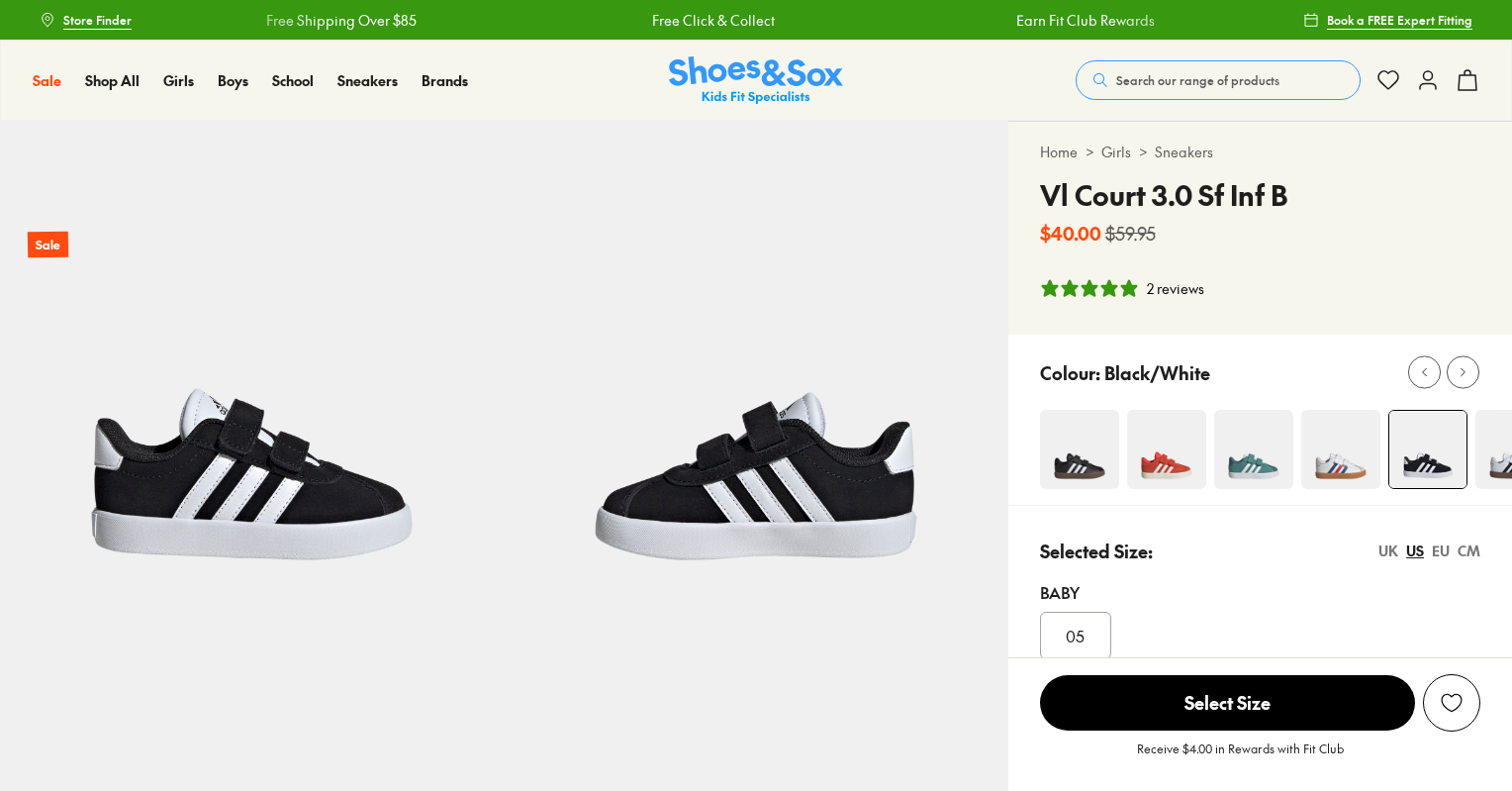 select on "*" 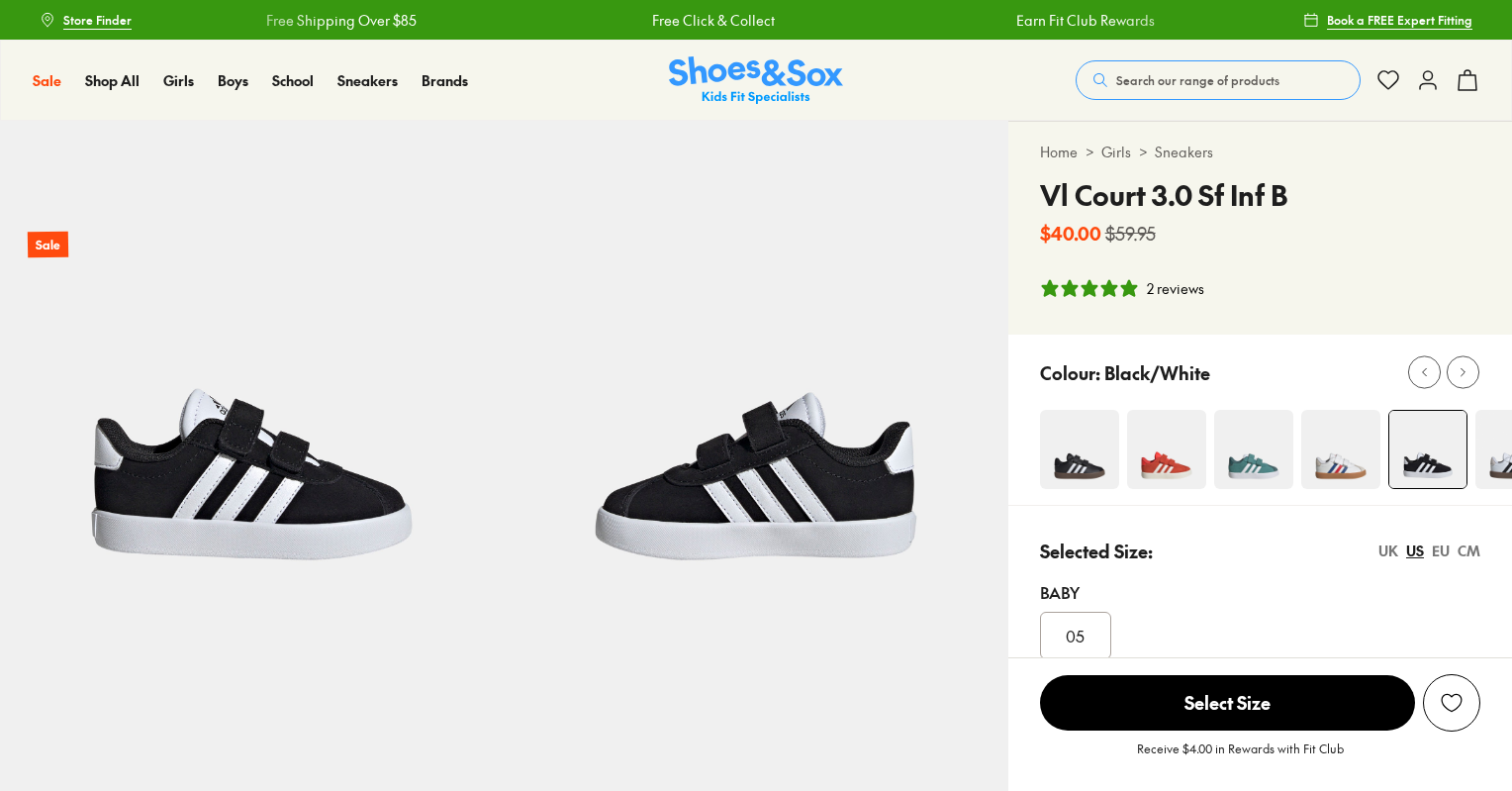 scroll, scrollTop: 0, scrollLeft: 0, axis: both 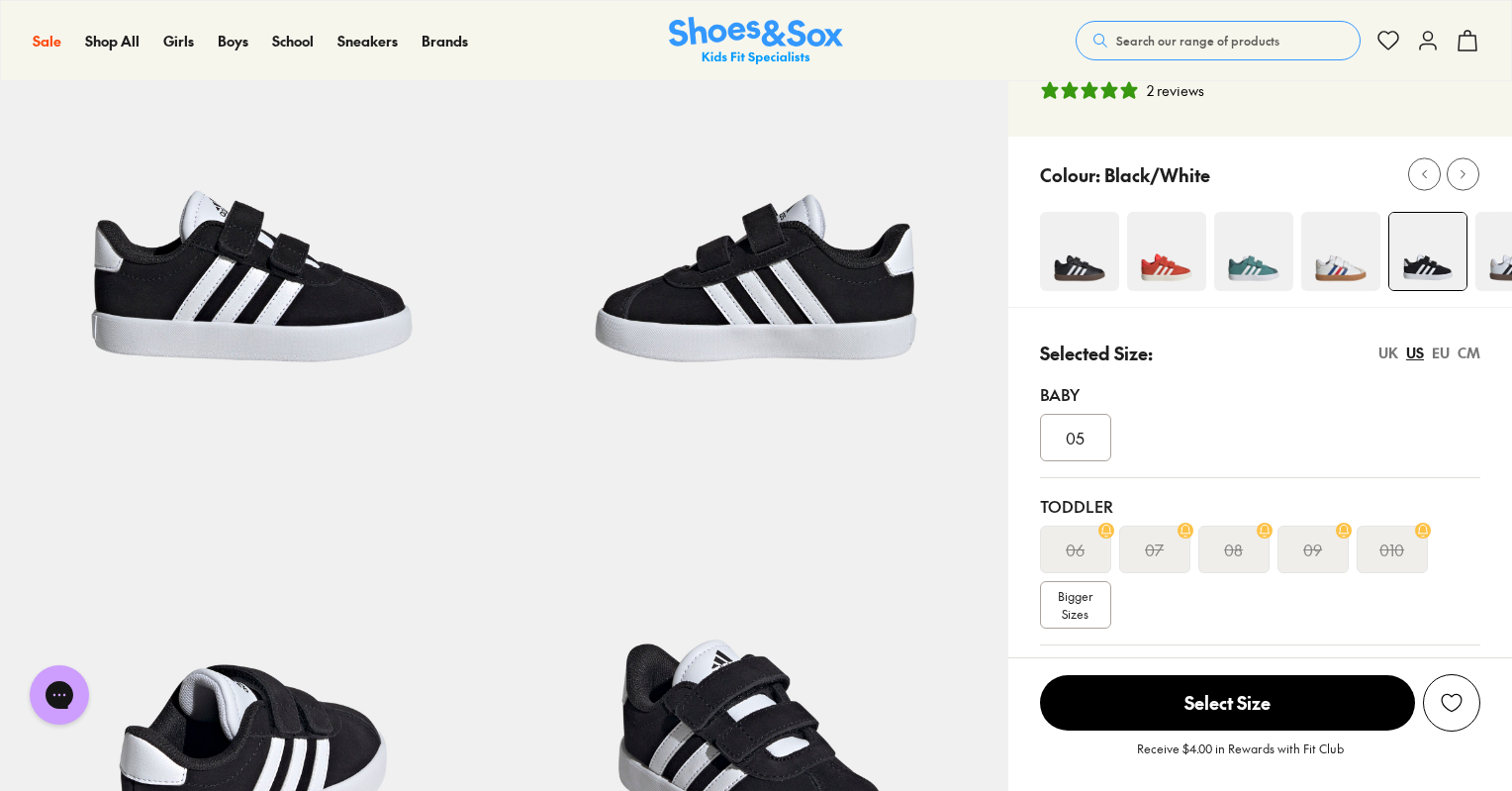 click on "05" at bounding box center (1075, 438) 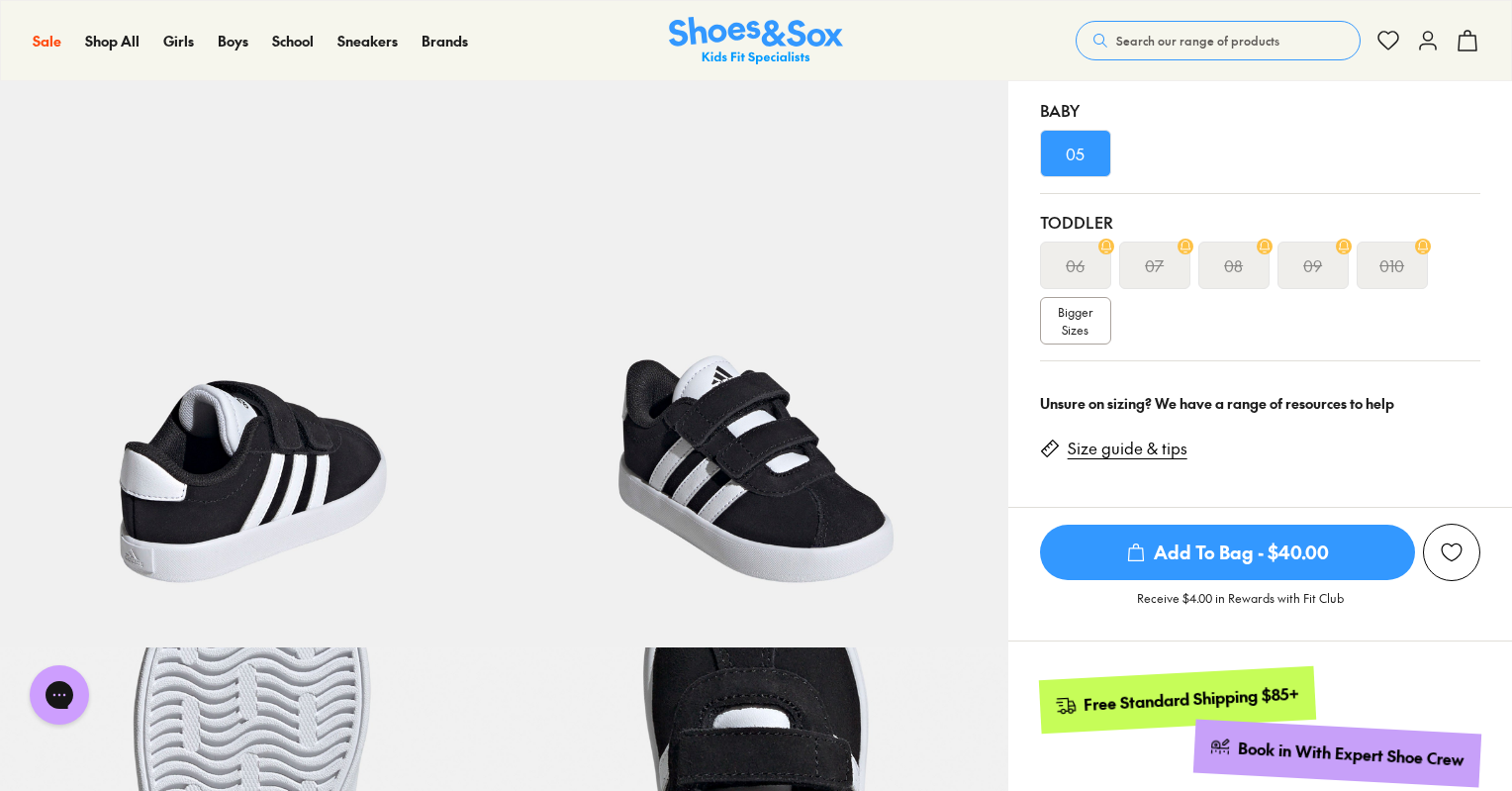 scroll, scrollTop: 198, scrollLeft: 0, axis: vertical 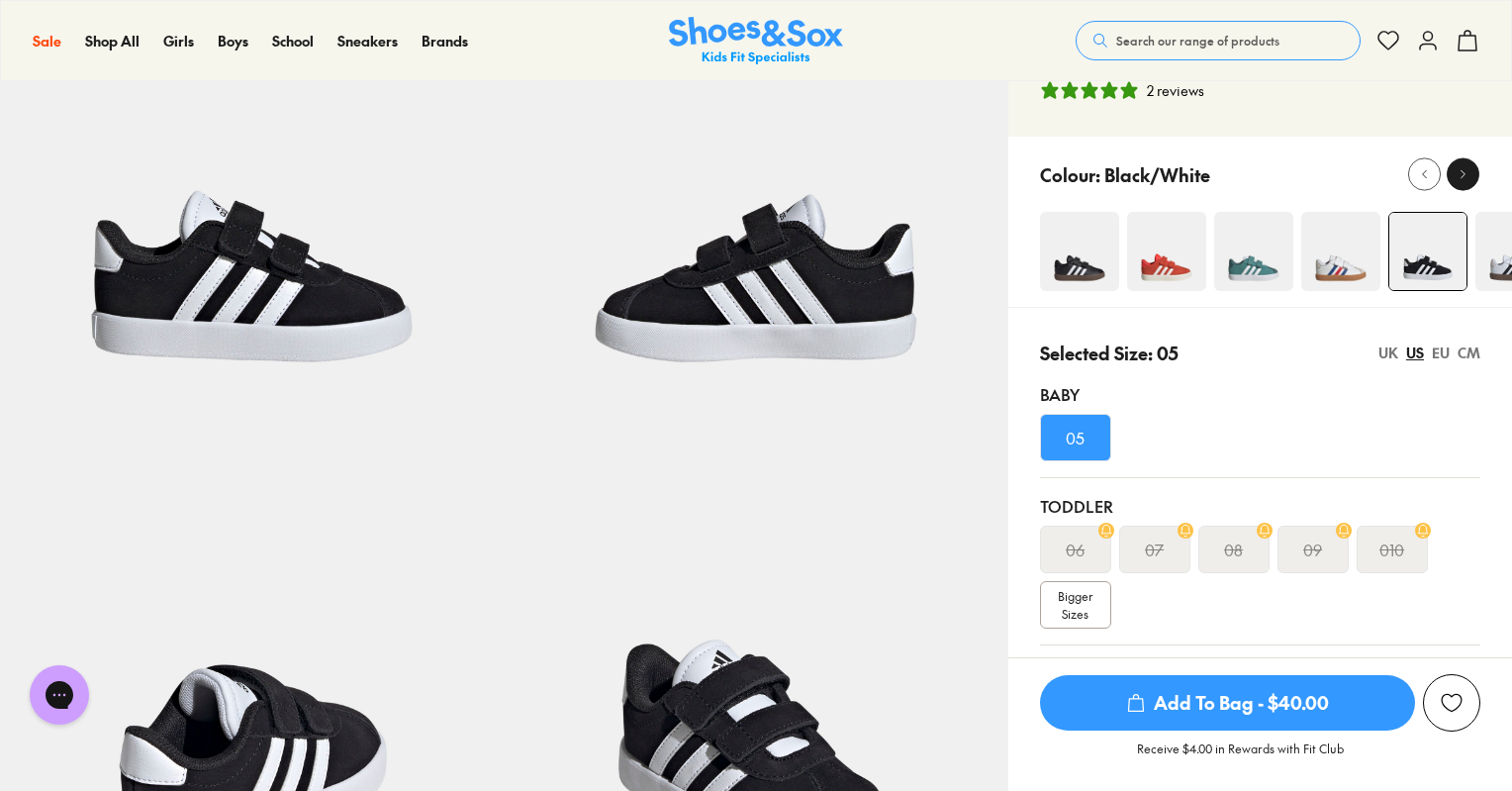 click 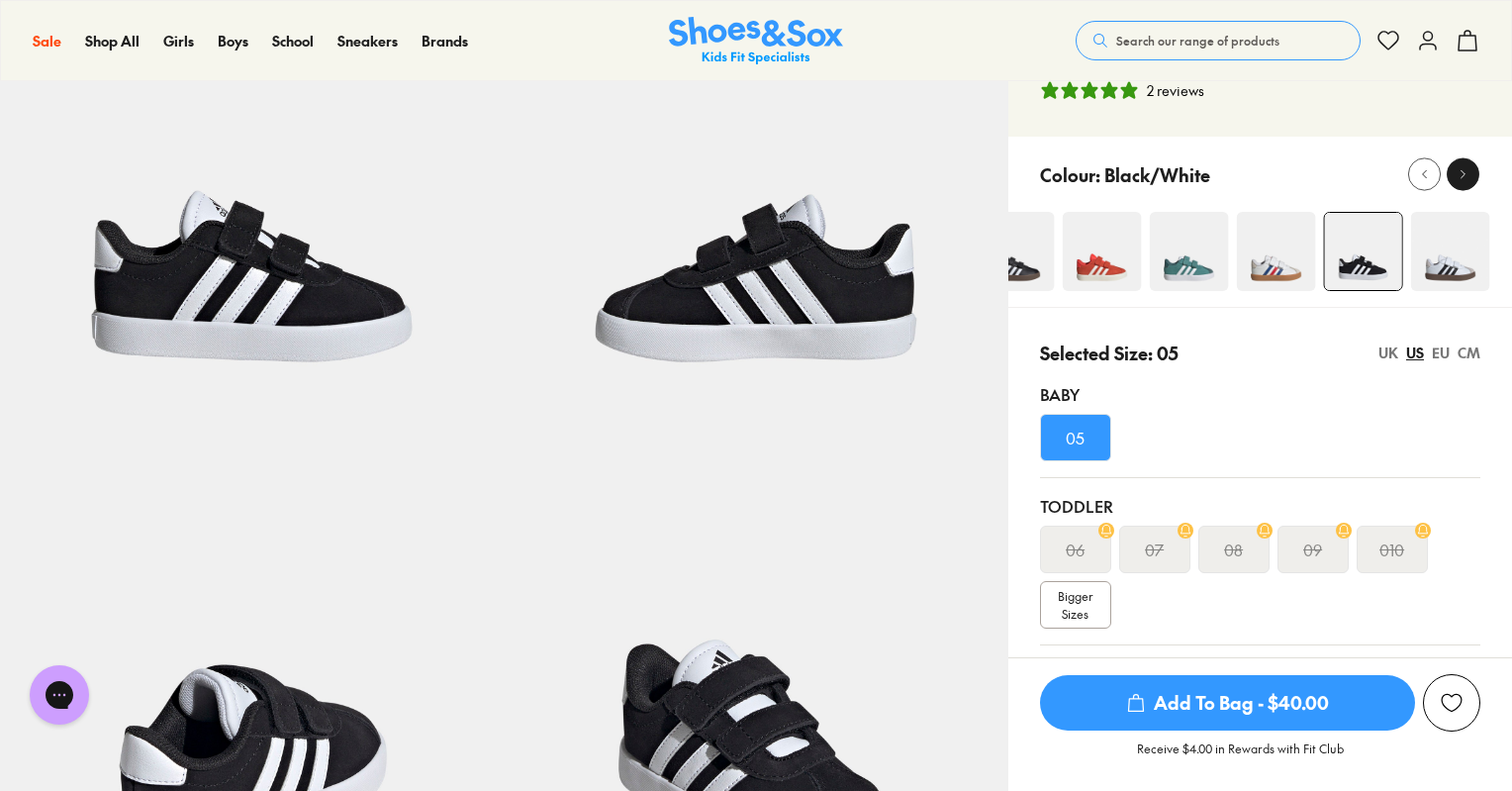 click at bounding box center (1463, 174) 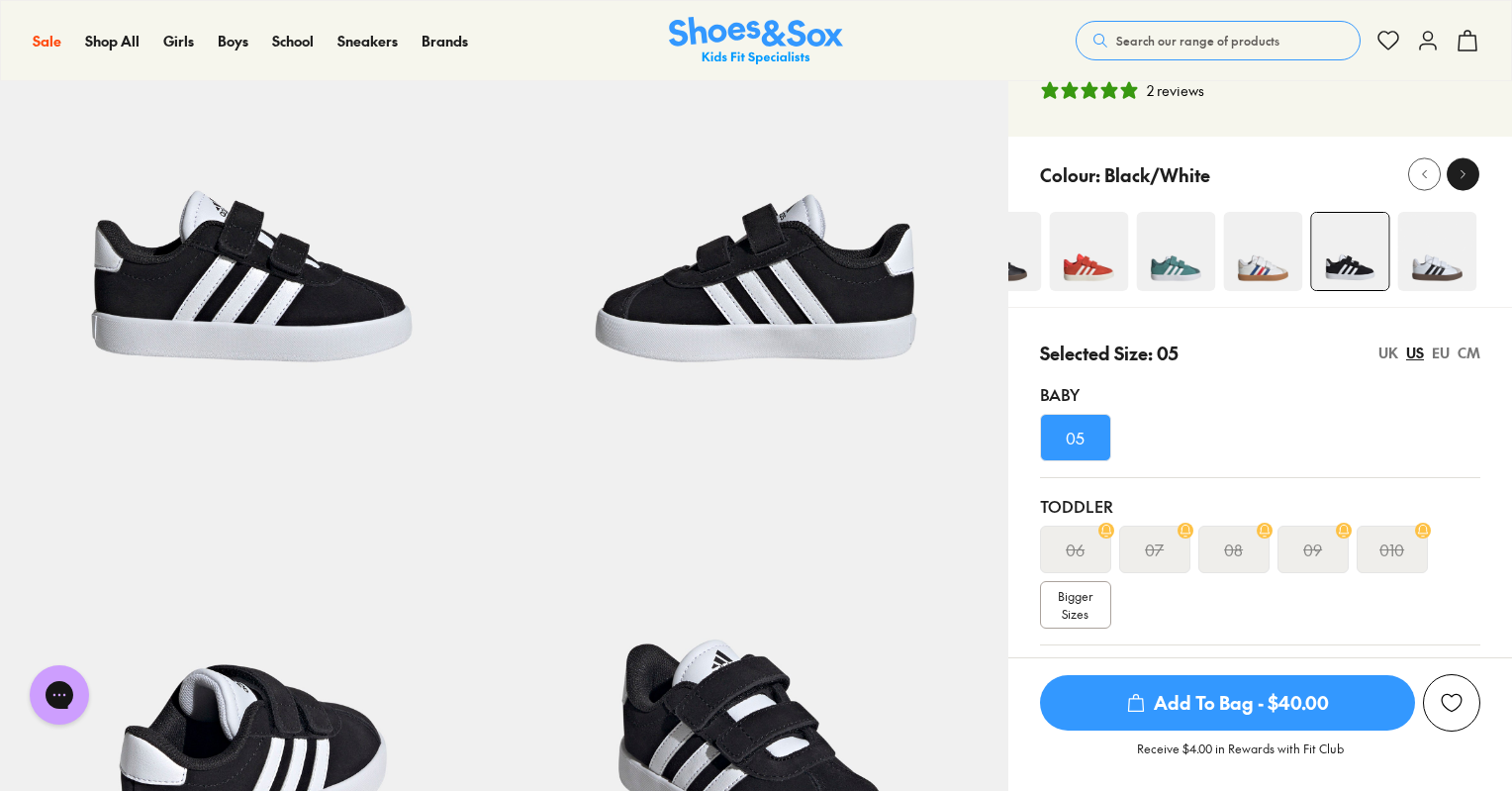 click at bounding box center [1463, 174] 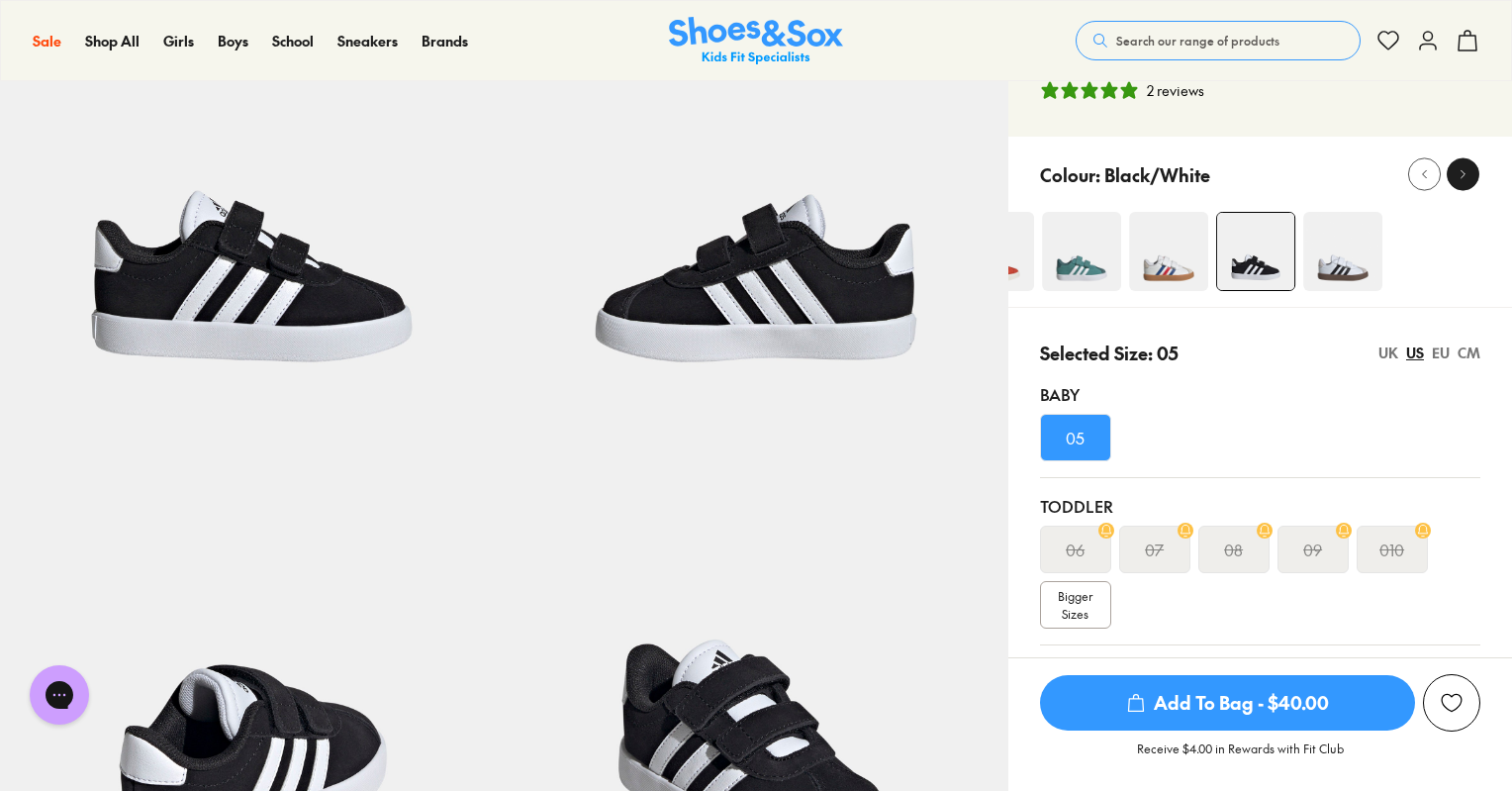 click at bounding box center (1463, 174) 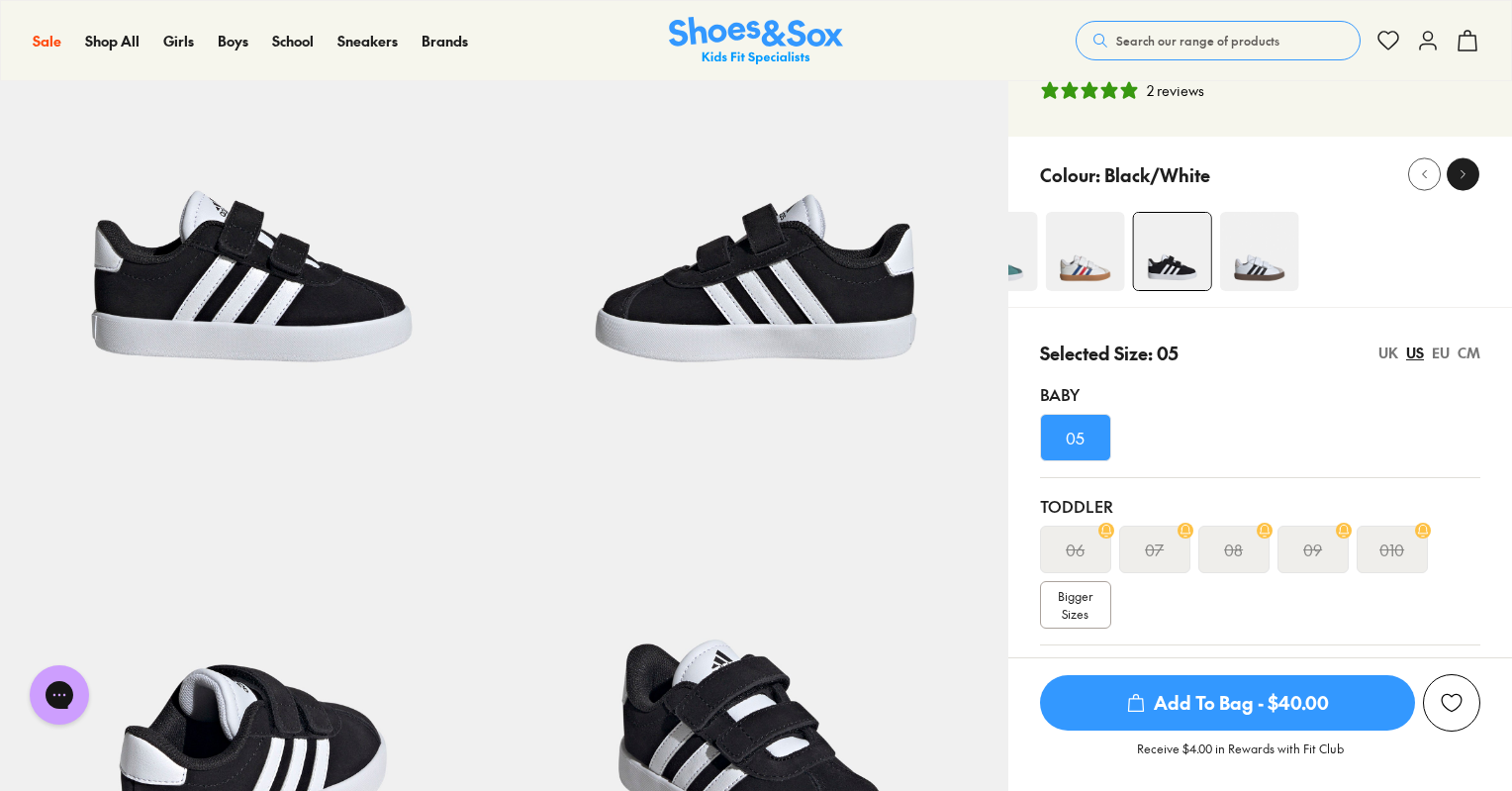 click at bounding box center (1463, 174) 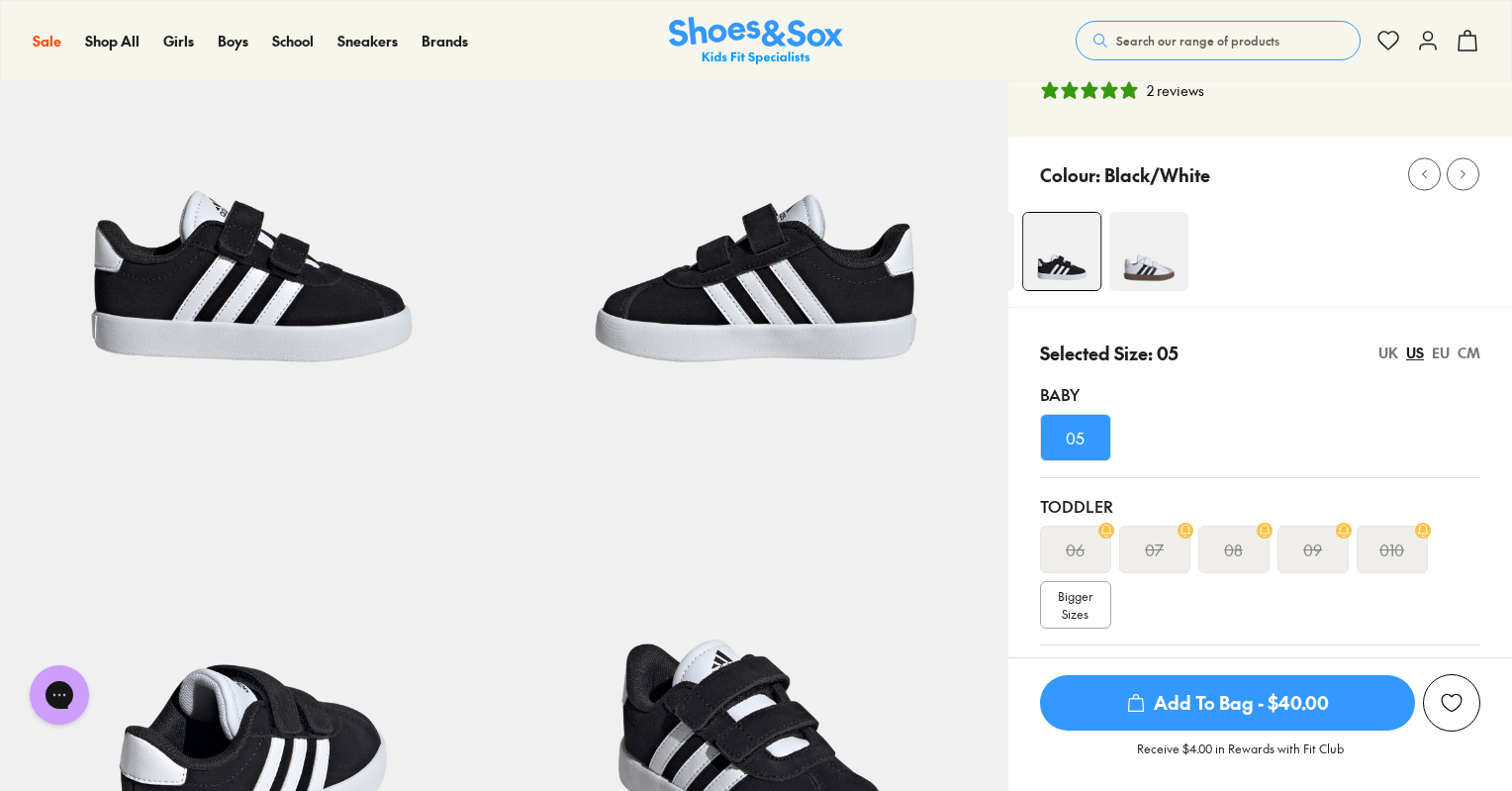 click at bounding box center [1149, 251] 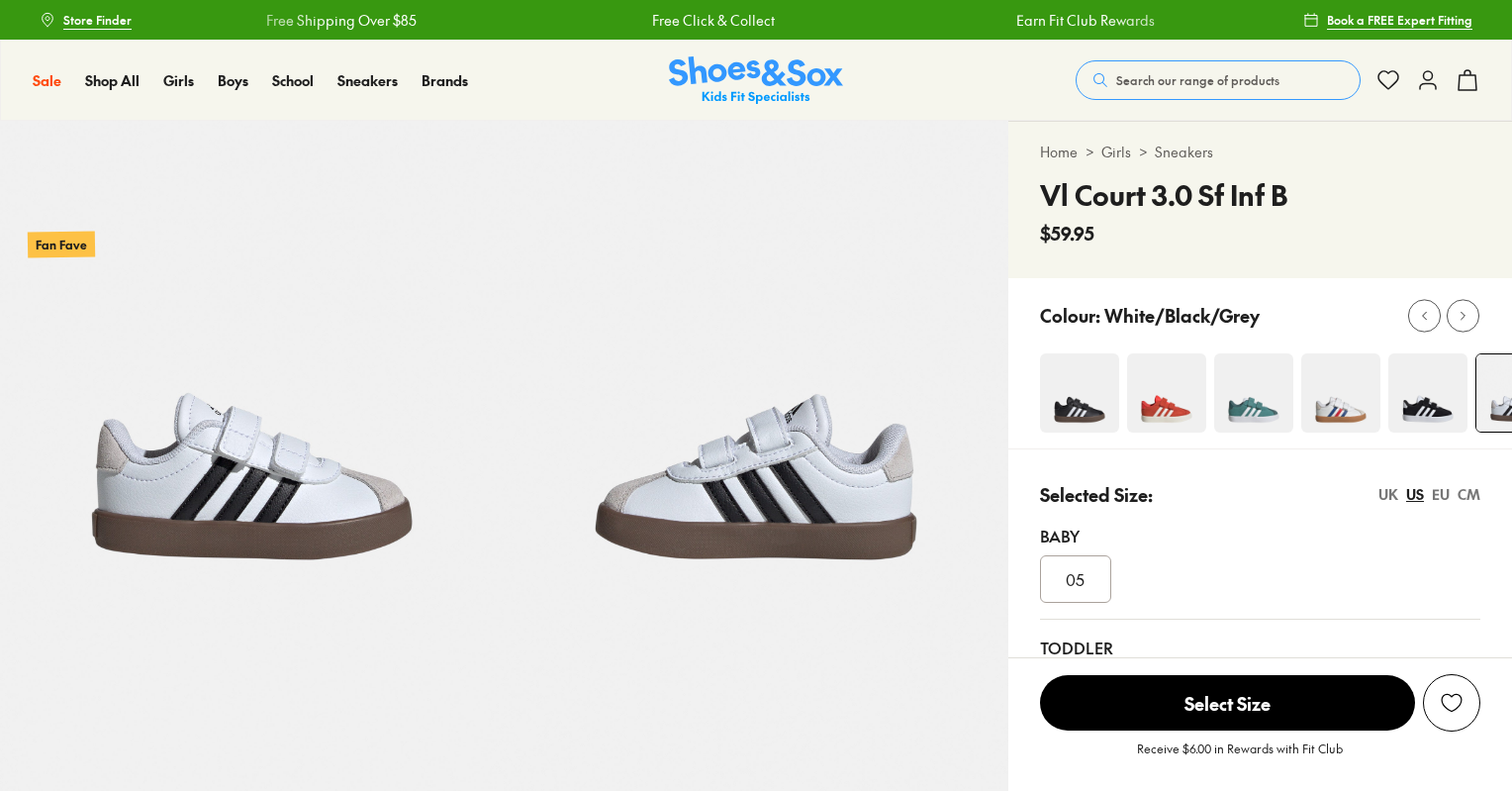 scroll, scrollTop: 0, scrollLeft: 0, axis: both 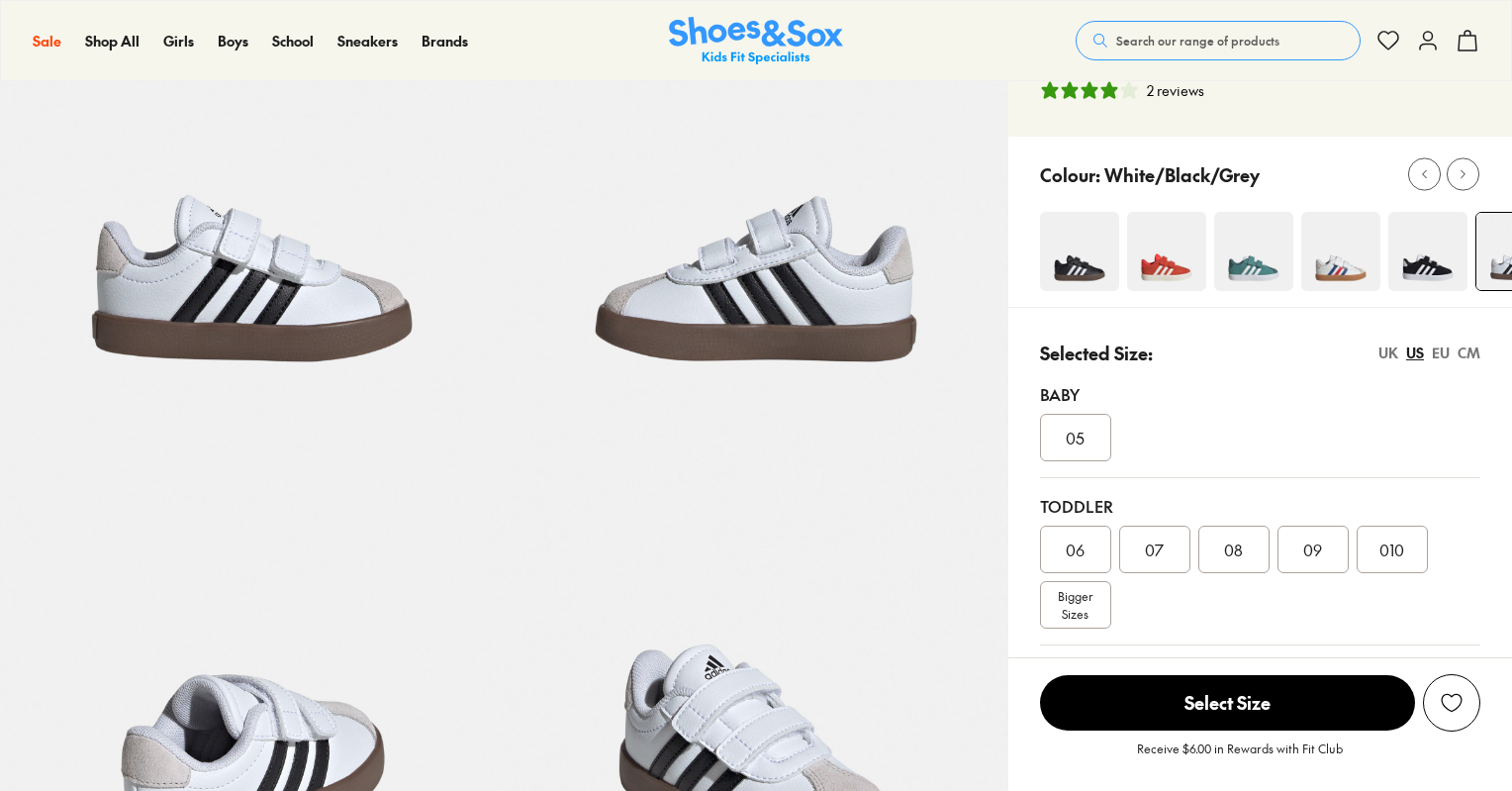 select on "*" 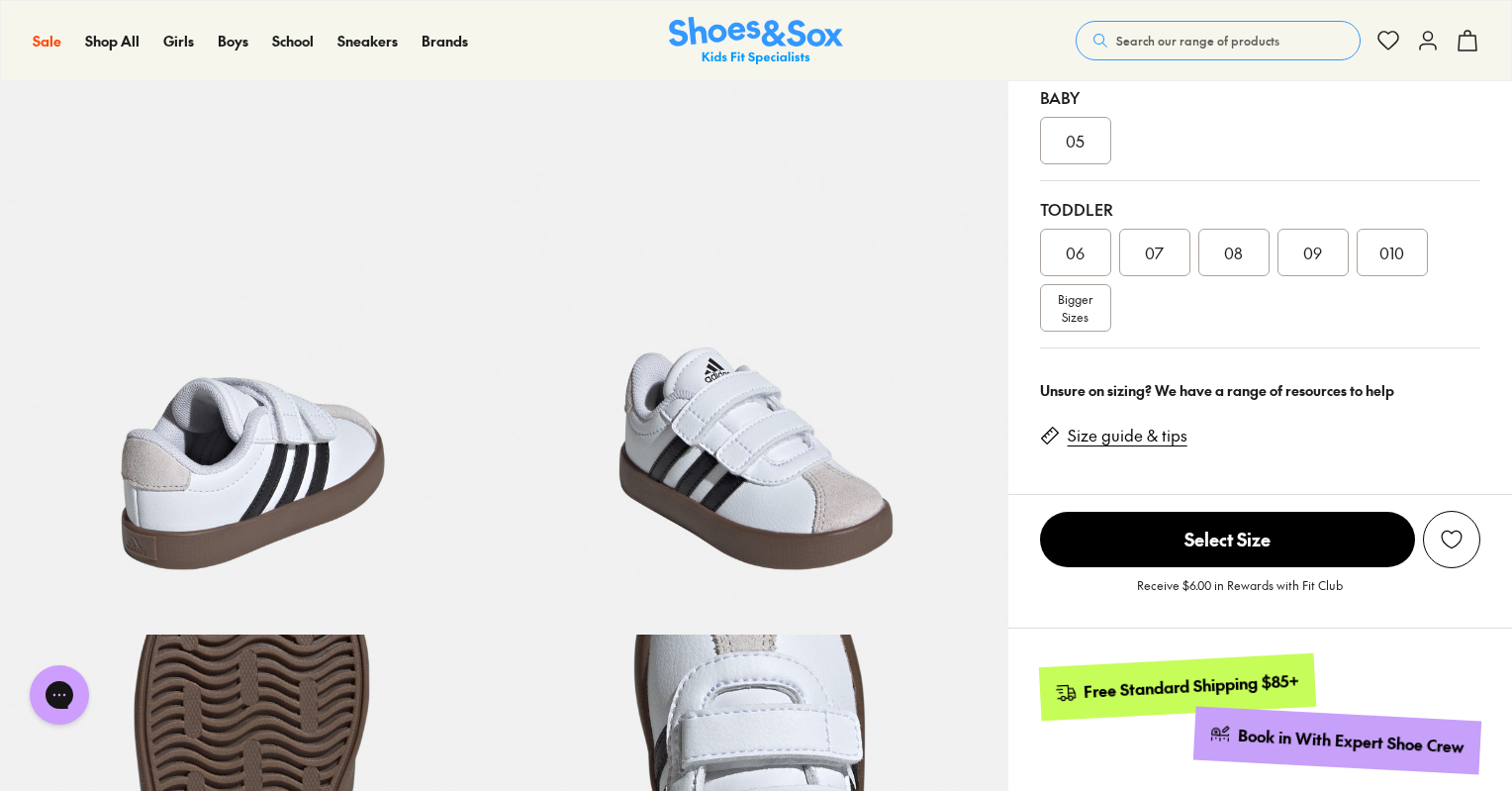 scroll, scrollTop: 0, scrollLeft: 0, axis: both 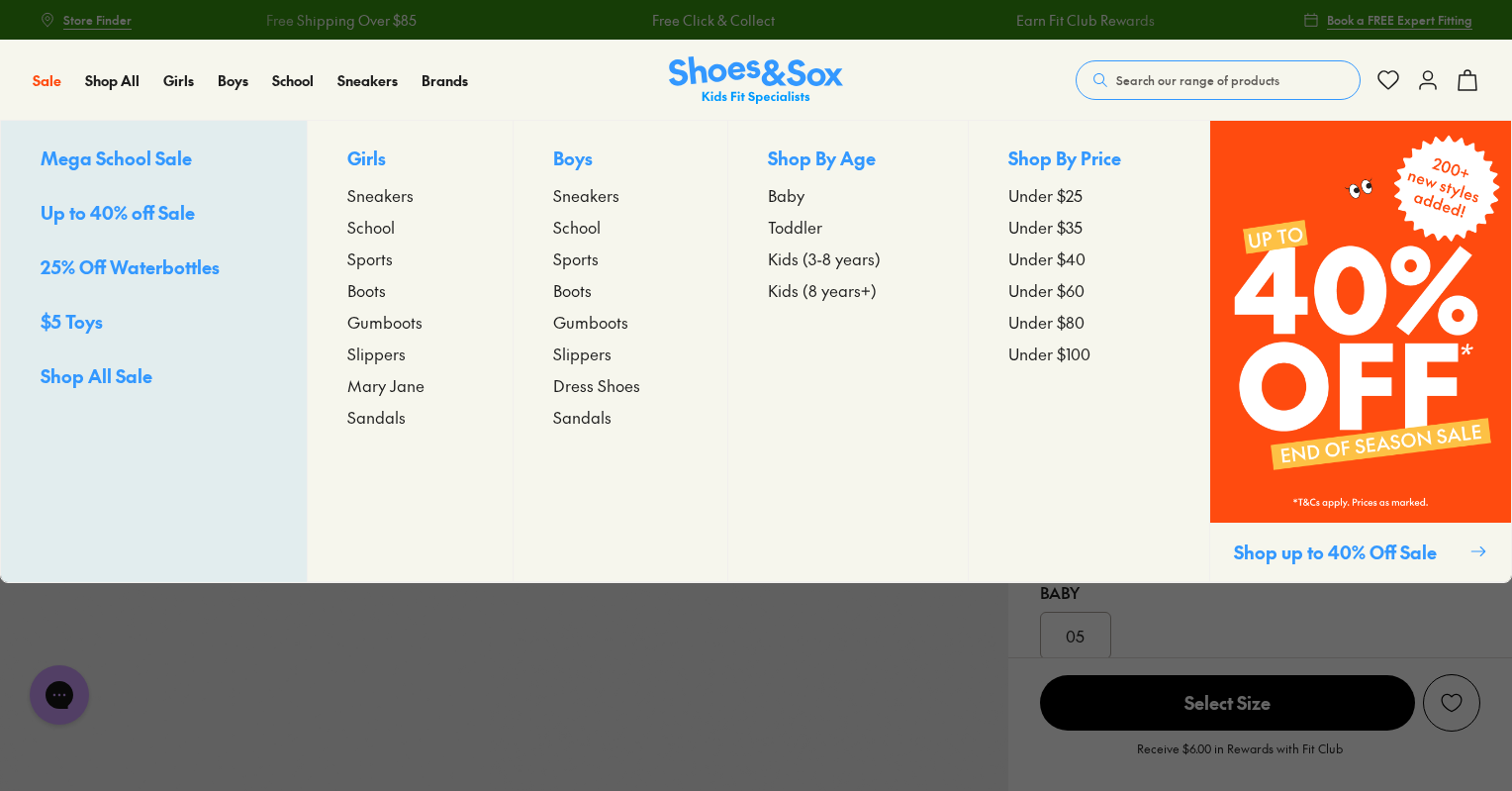 click on "Up to 40% off Sale" at bounding box center (118, 212) 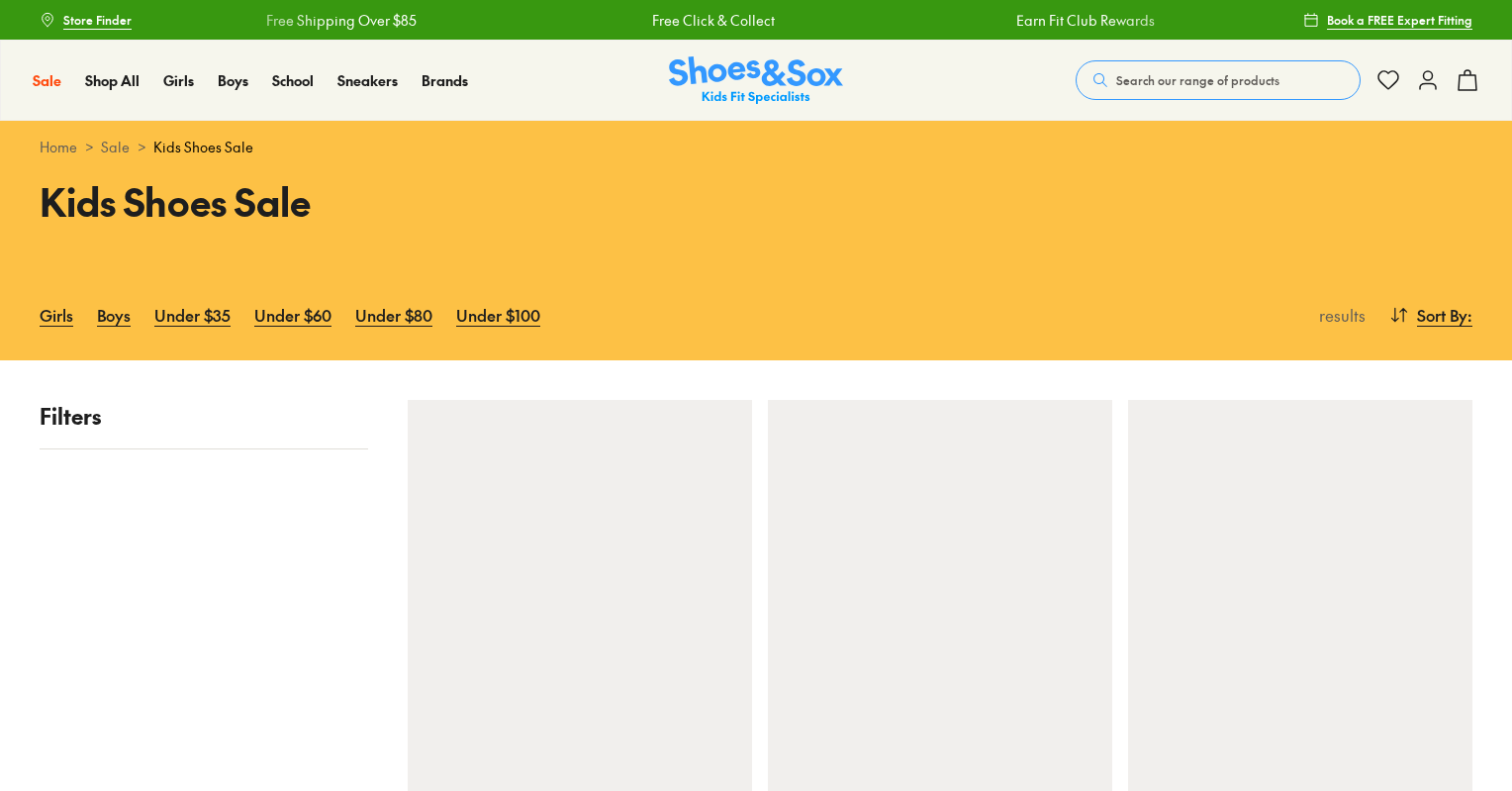 scroll, scrollTop: 0, scrollLeft: 0, axis: both 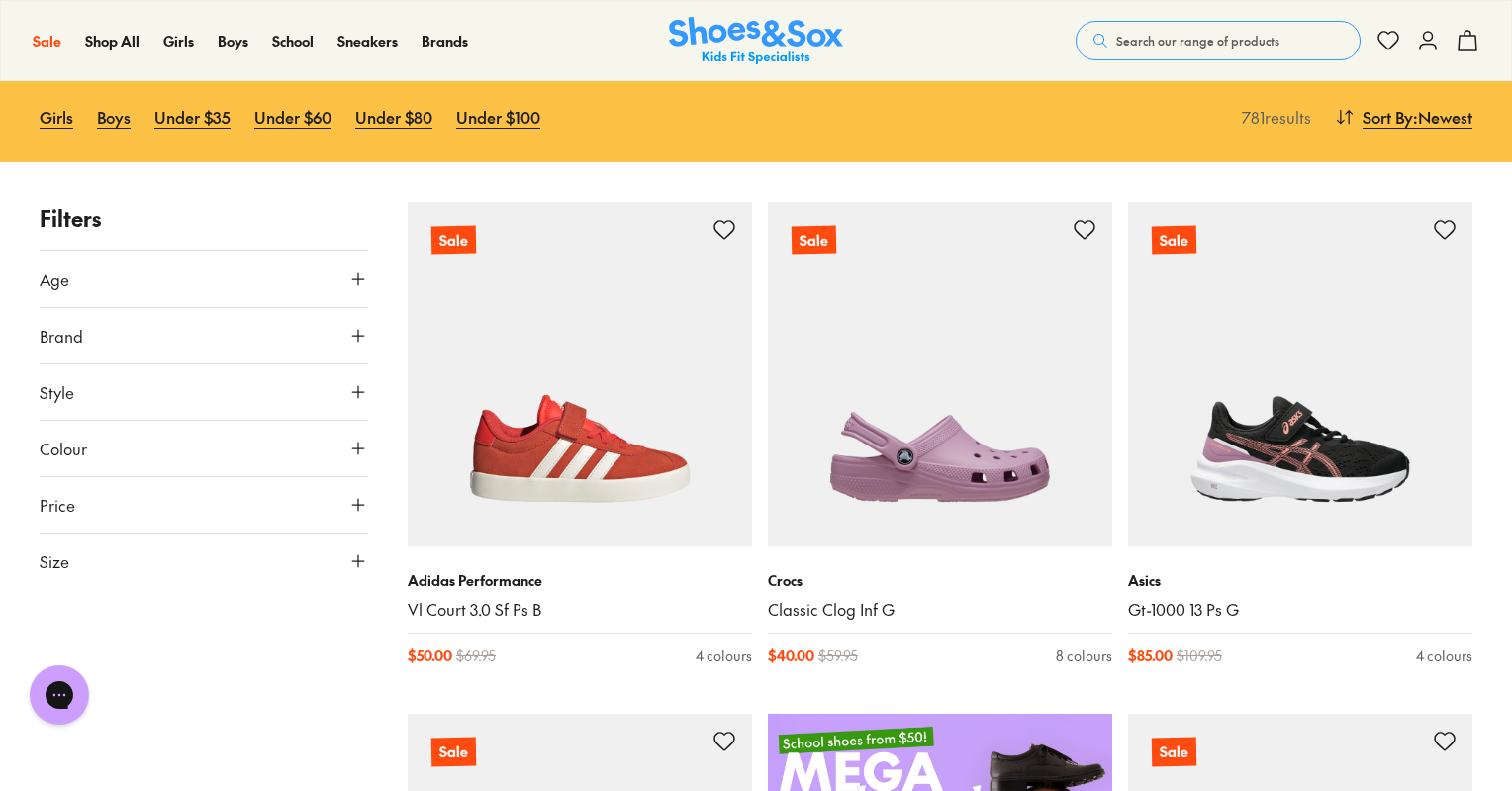 click 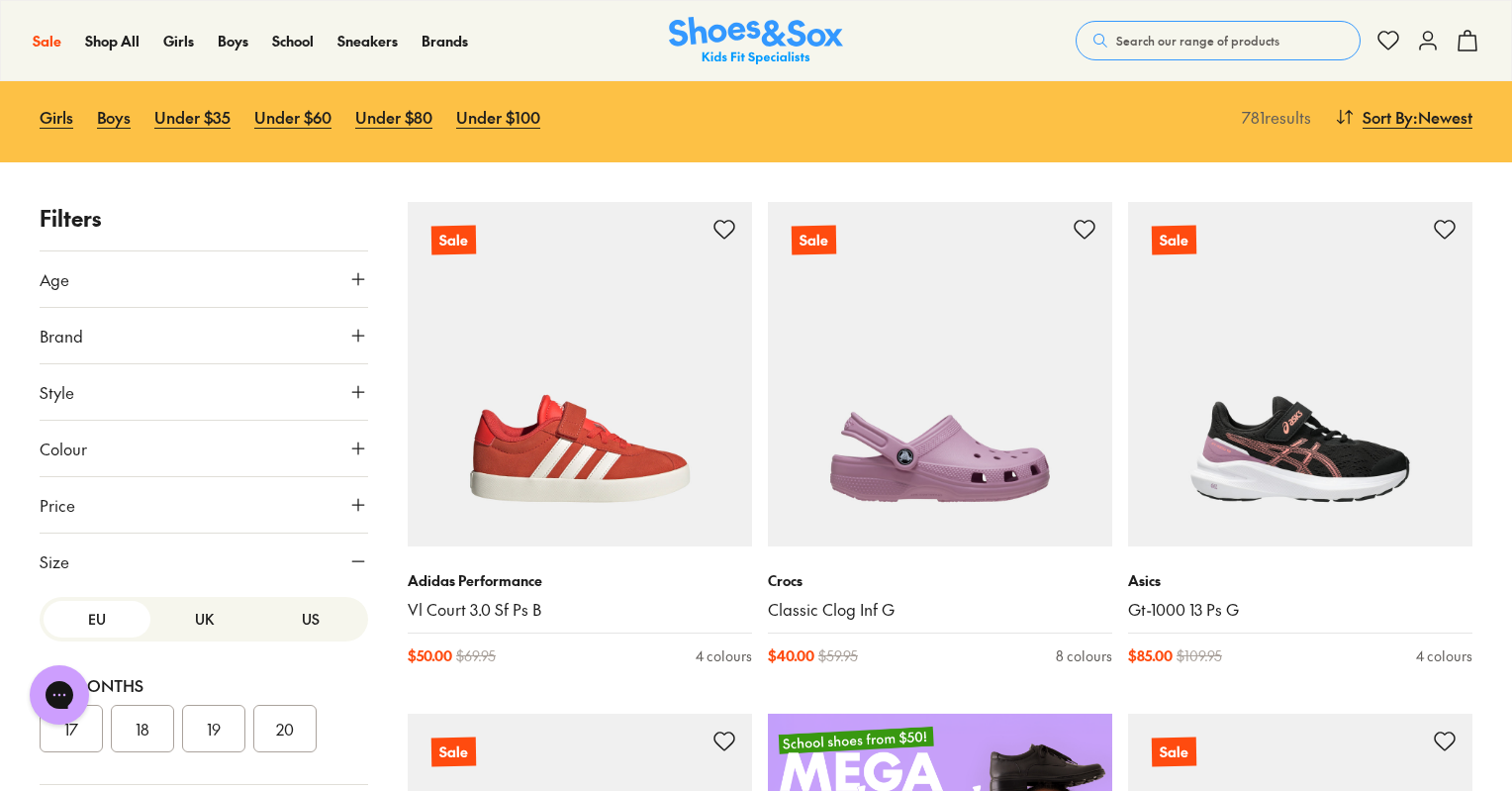 scroll, scrollTop: 85, scrollLeft: 0, axis: vertical 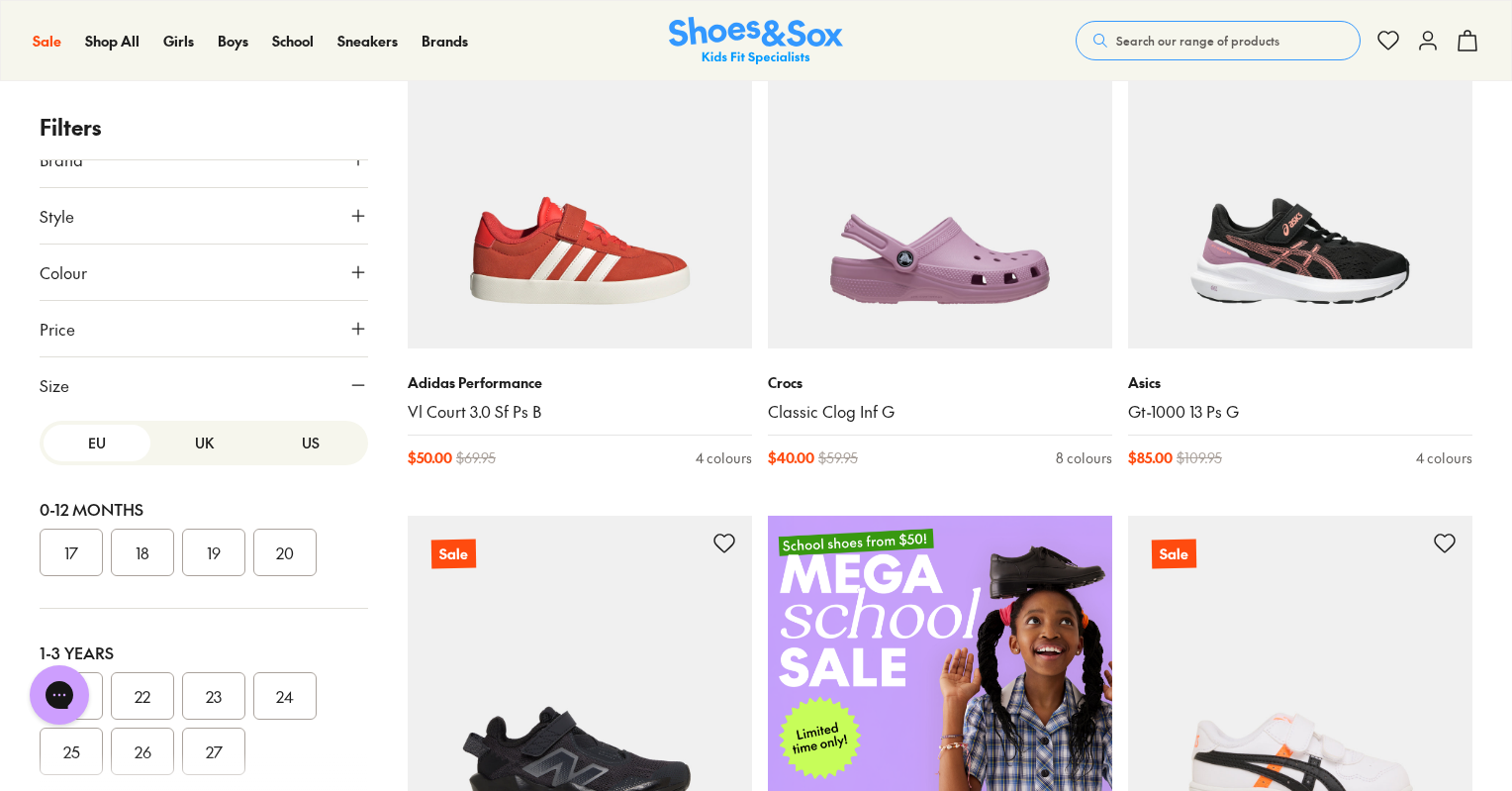 click on "UK" at bounding box center [204, 443] 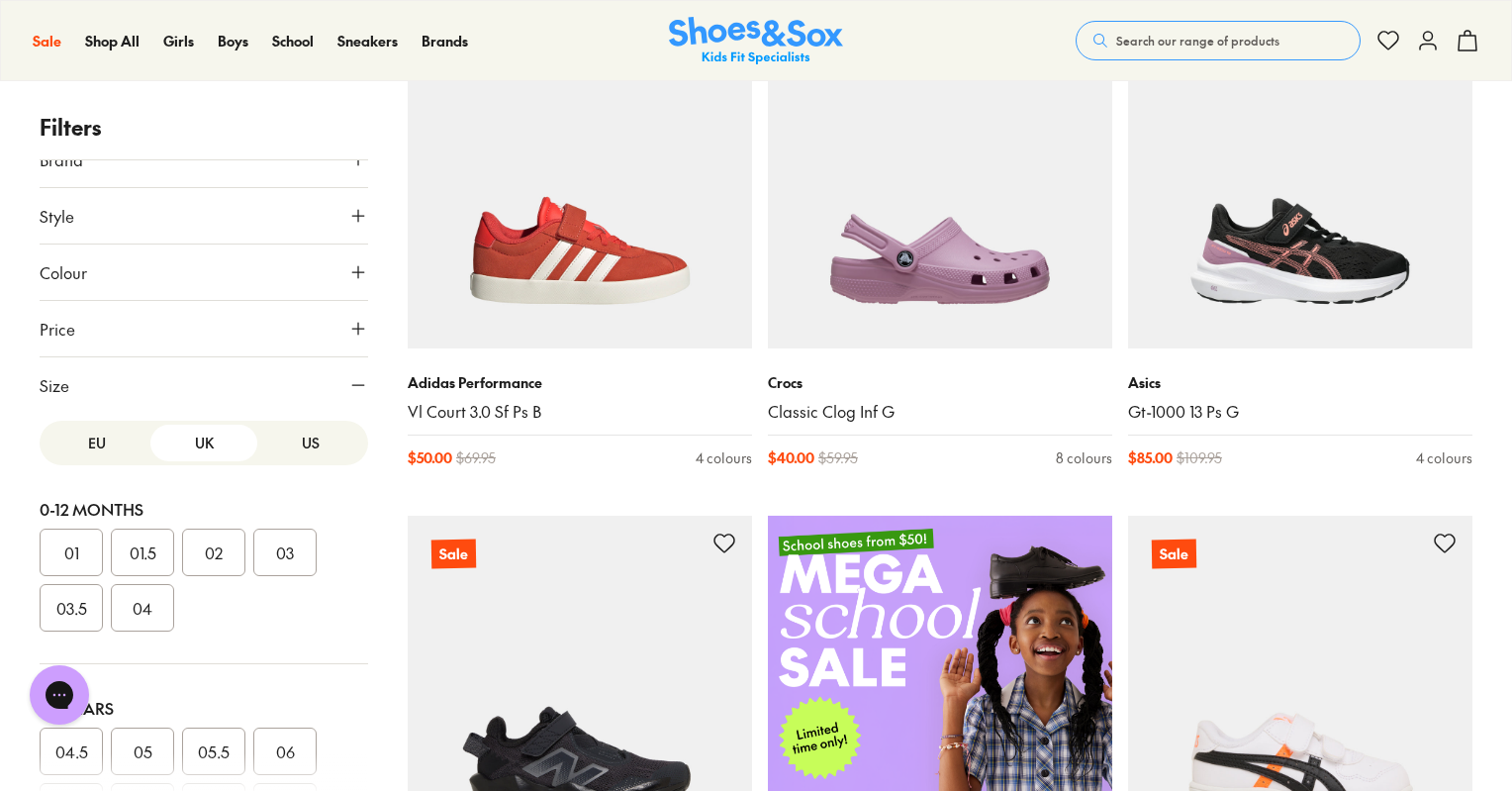 click on "04" at bounding box center (142, 608) 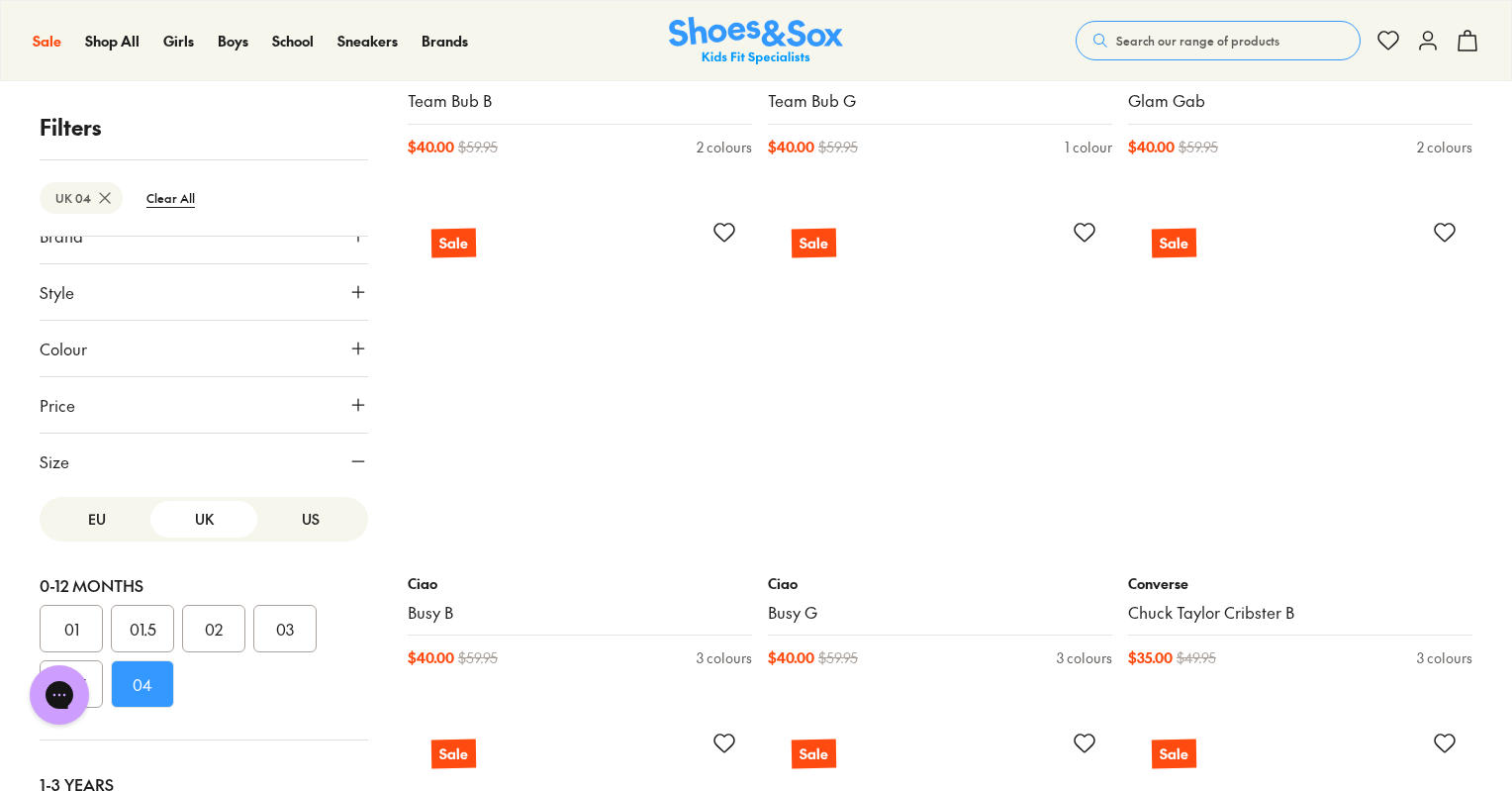 scroll, scrollTop: 3272, scrollLeft: 0, axis: vertical 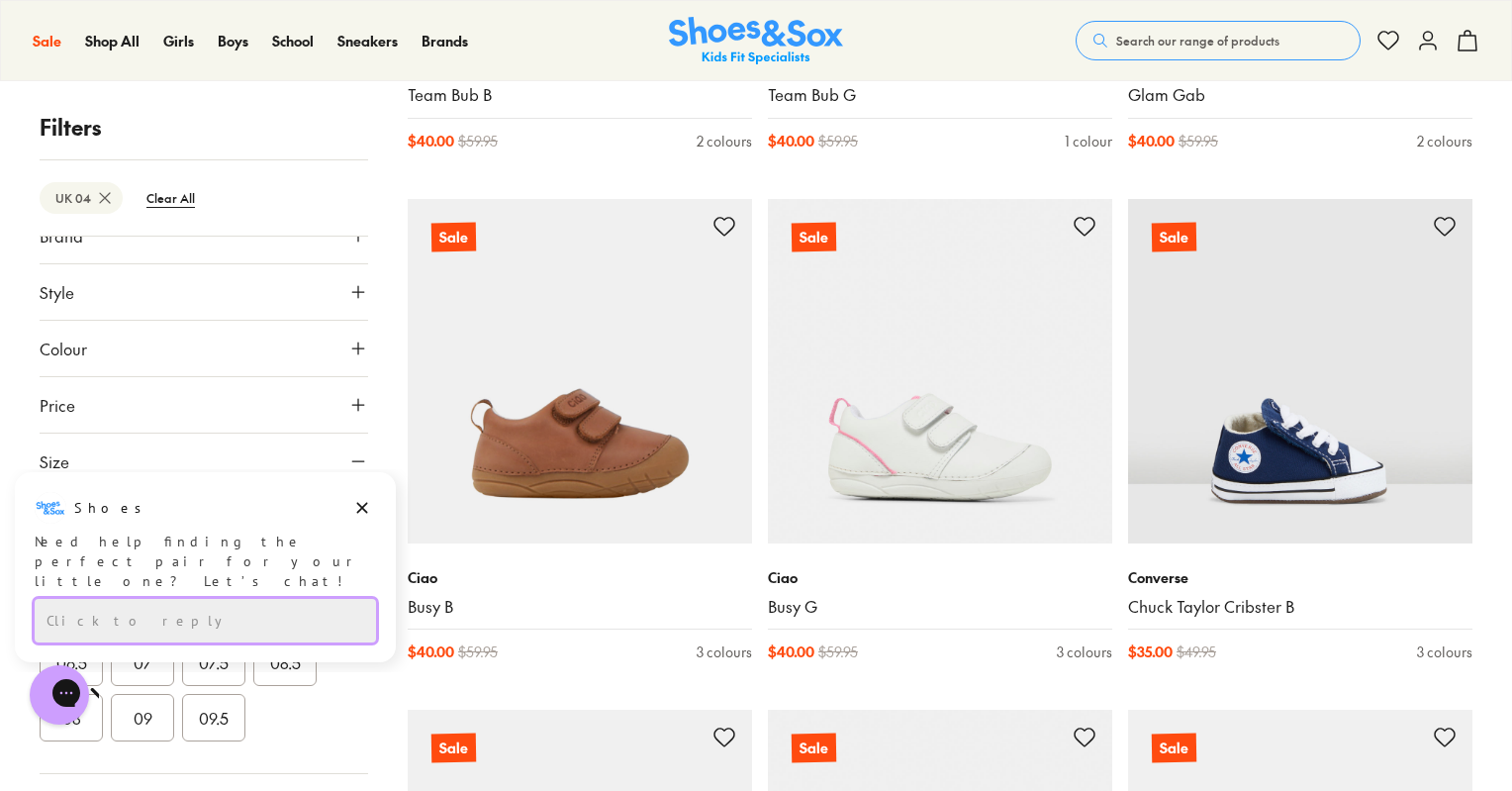 click on "Click to reply" at bounding box center [205, 621] 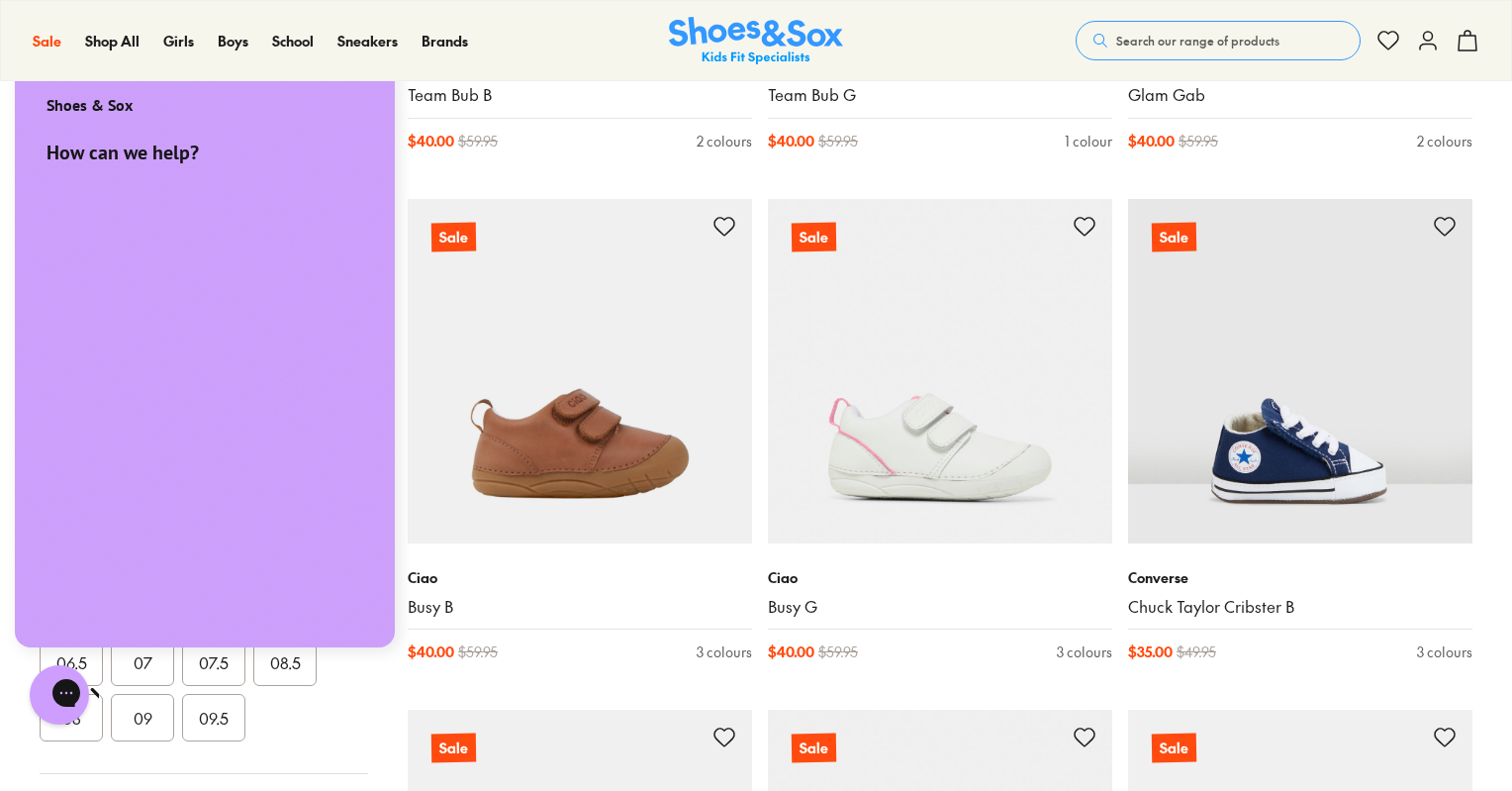 scroll, scrollTop: 0, scrollLeft: 0, axis: both 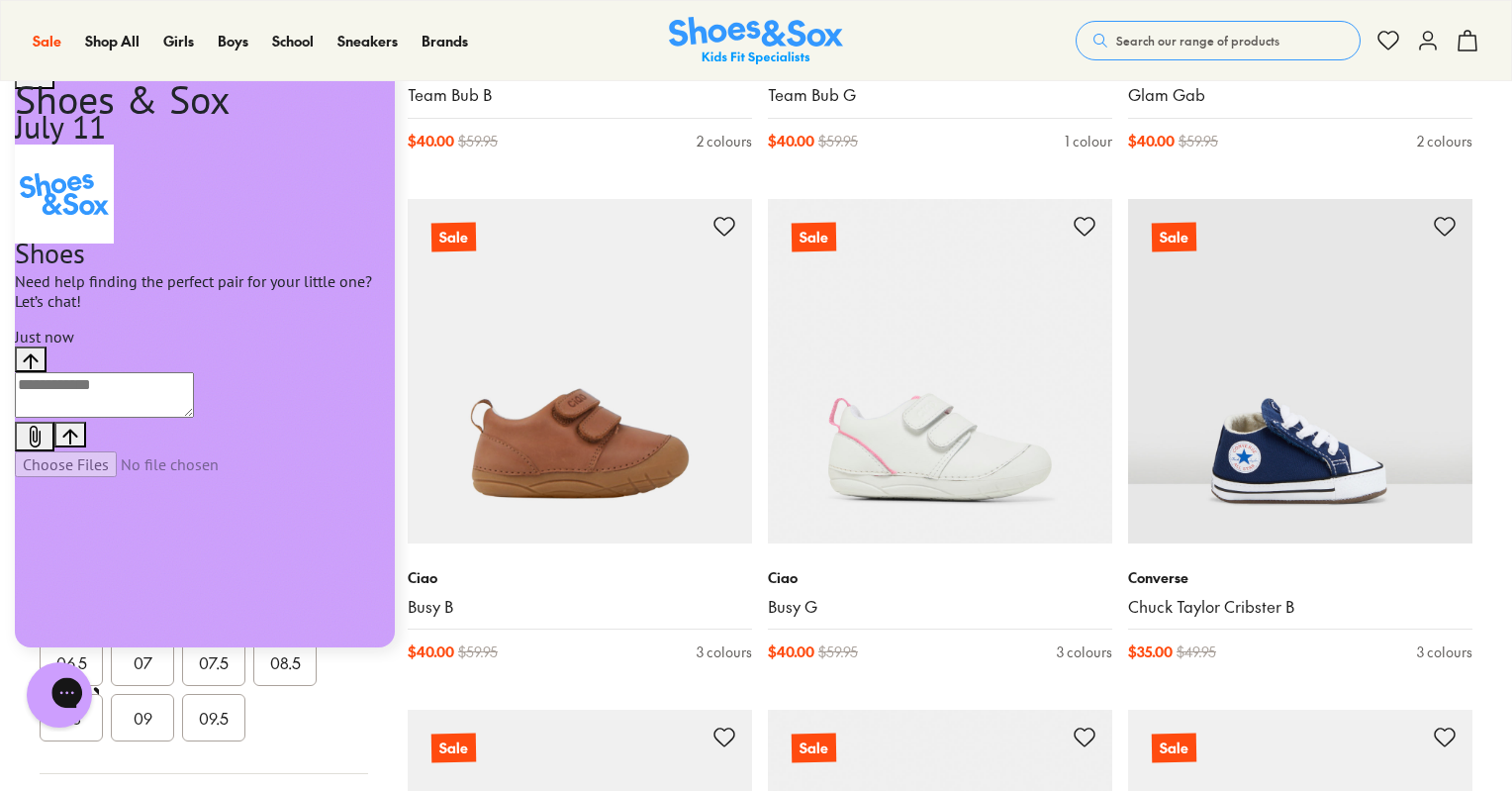 click 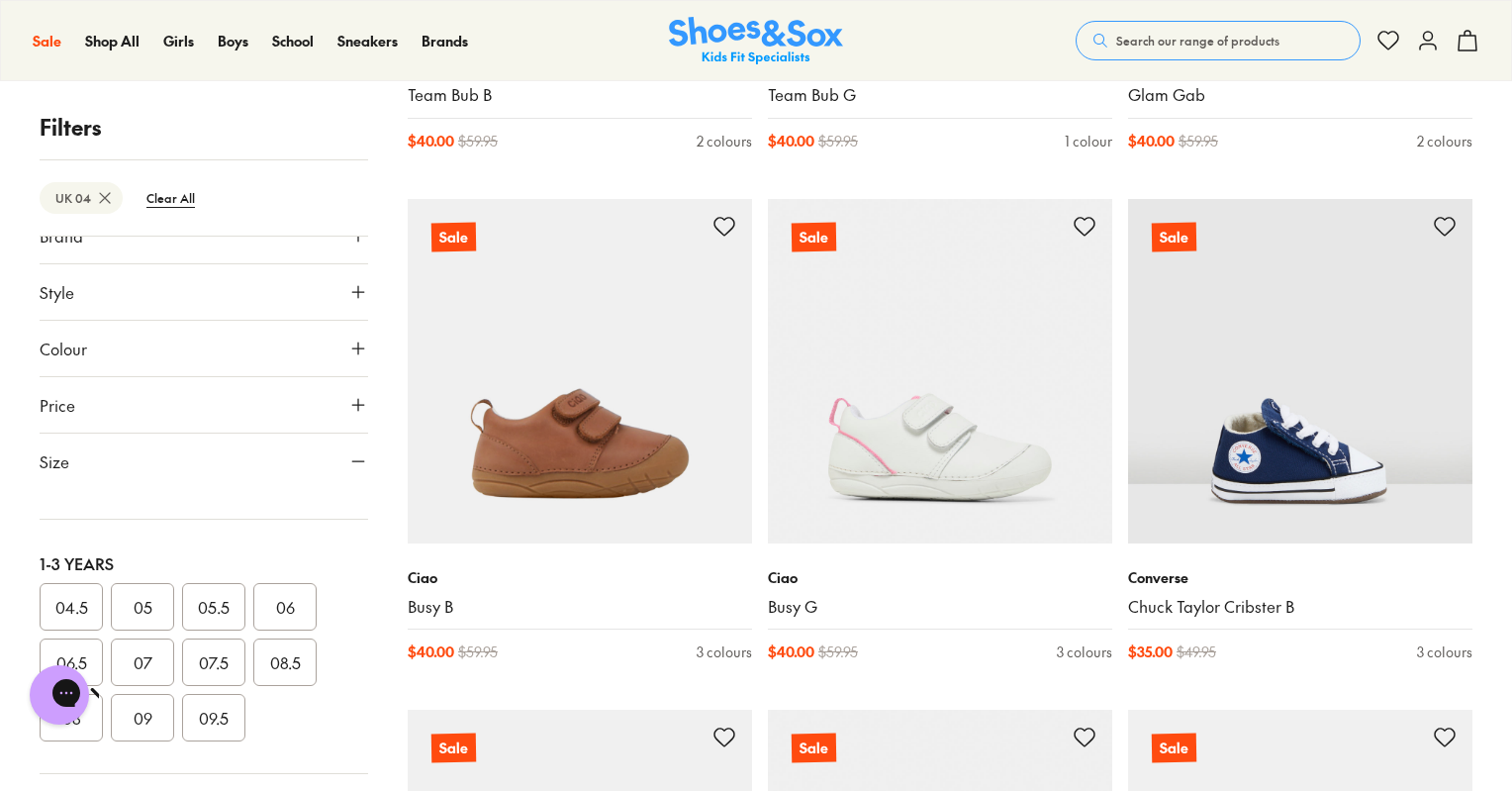 click on "04.5" at bounding box center (71, 607) 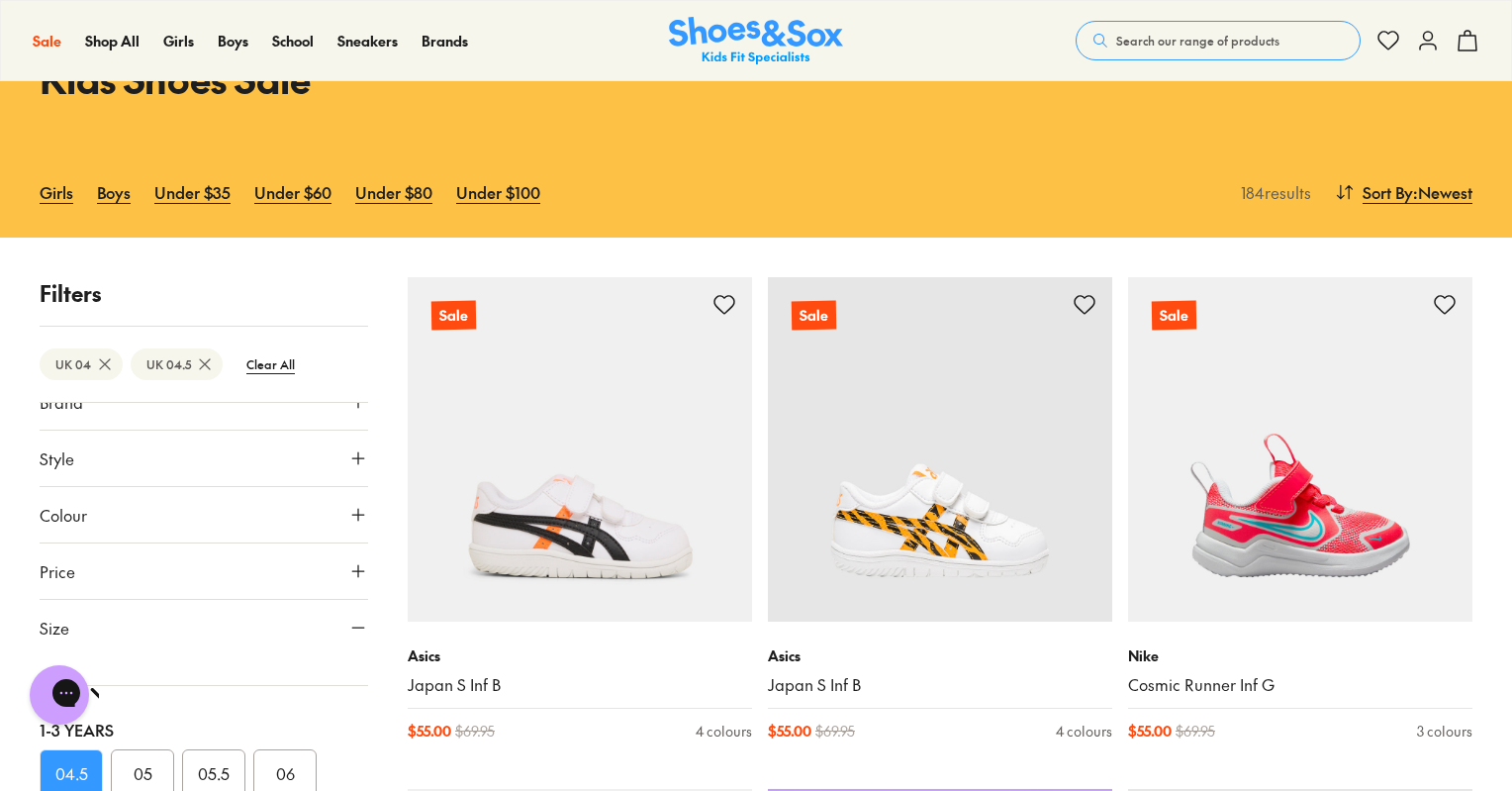 scroll, scrollTop: 161, scrollLeft: 0, axis: vertical 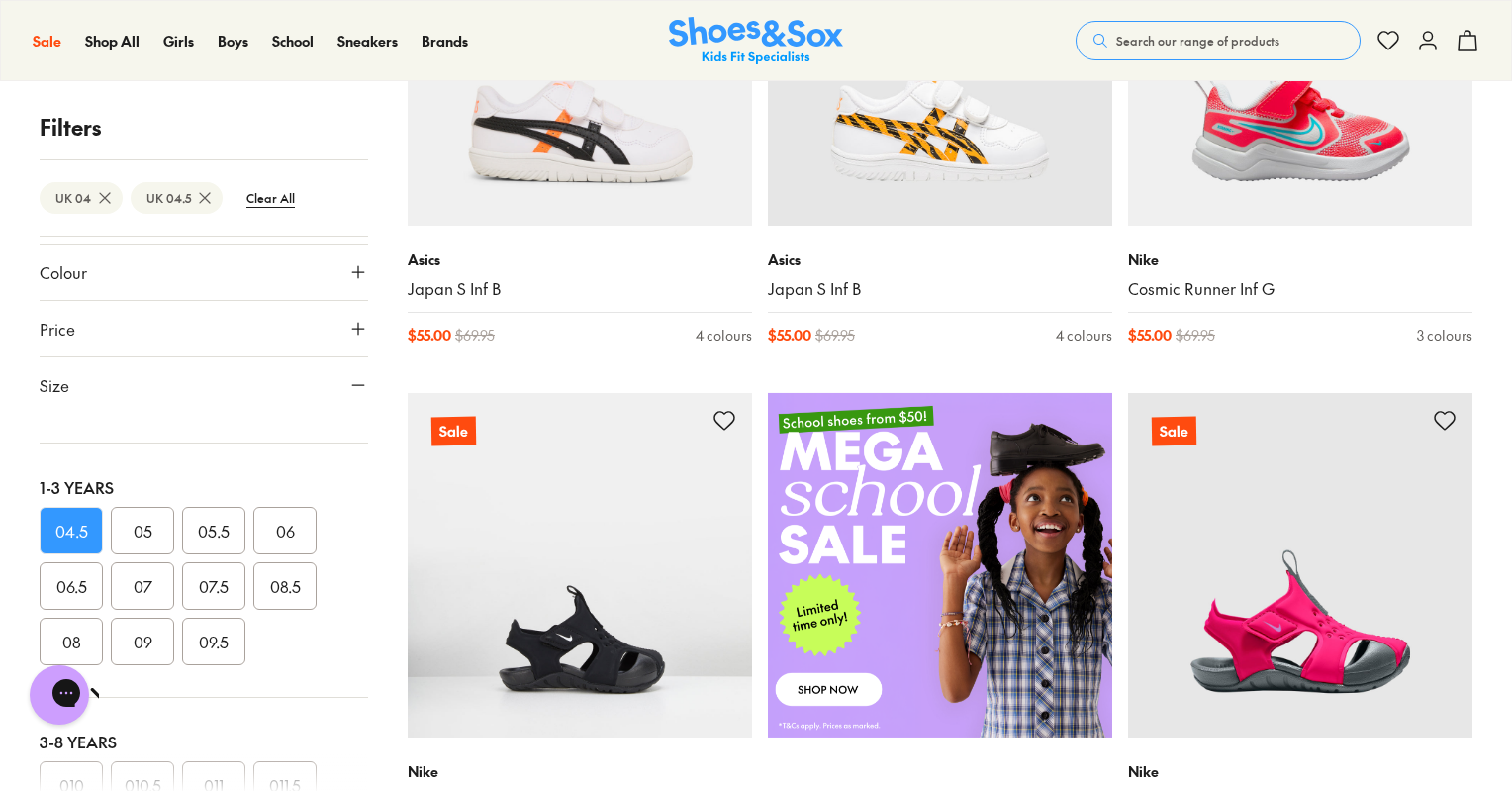 click on "05" at bounding box center [142, 531] 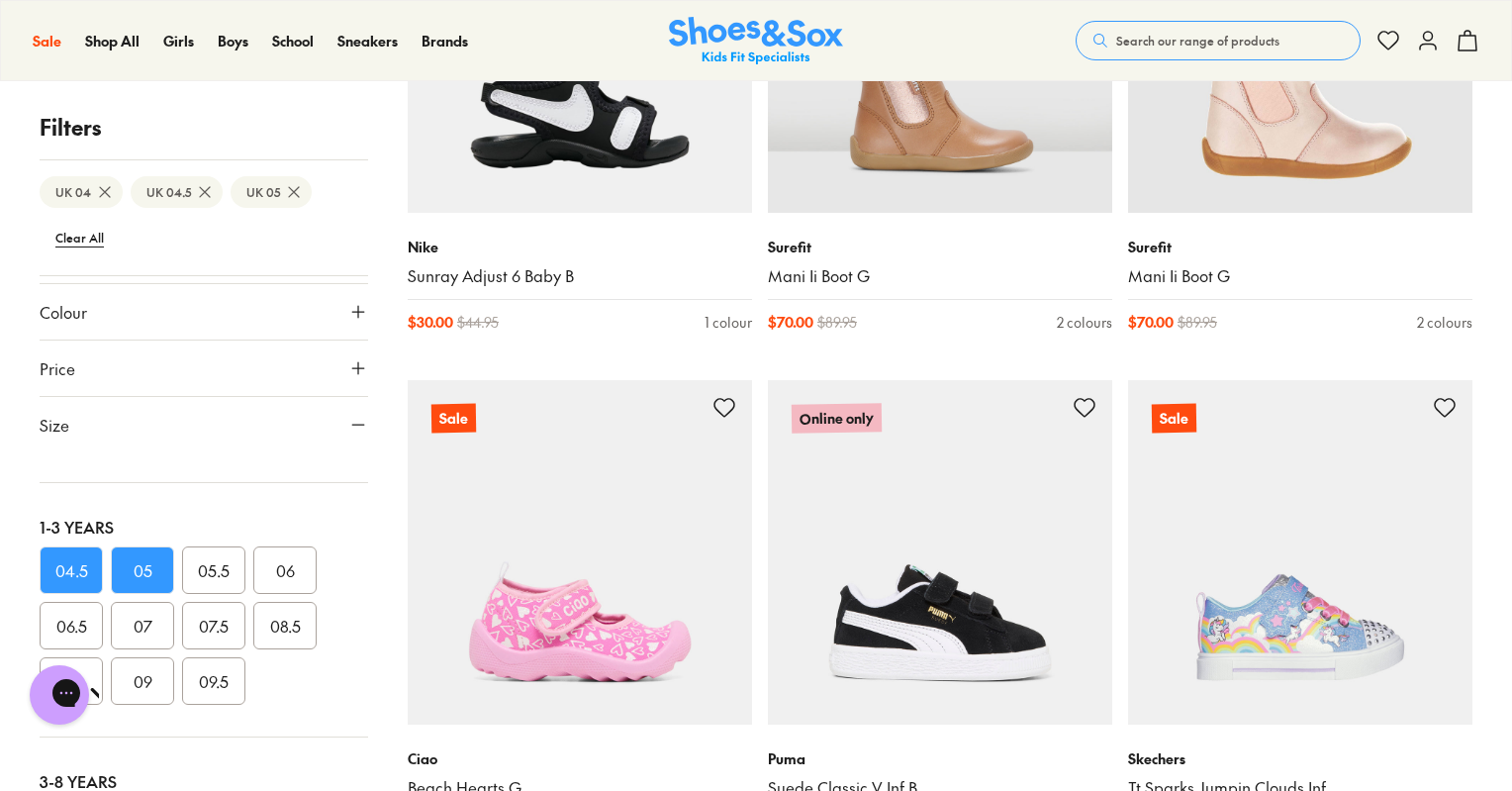 scroll, scrollTop: 2596, scrollLeft: 0, axis: vertical 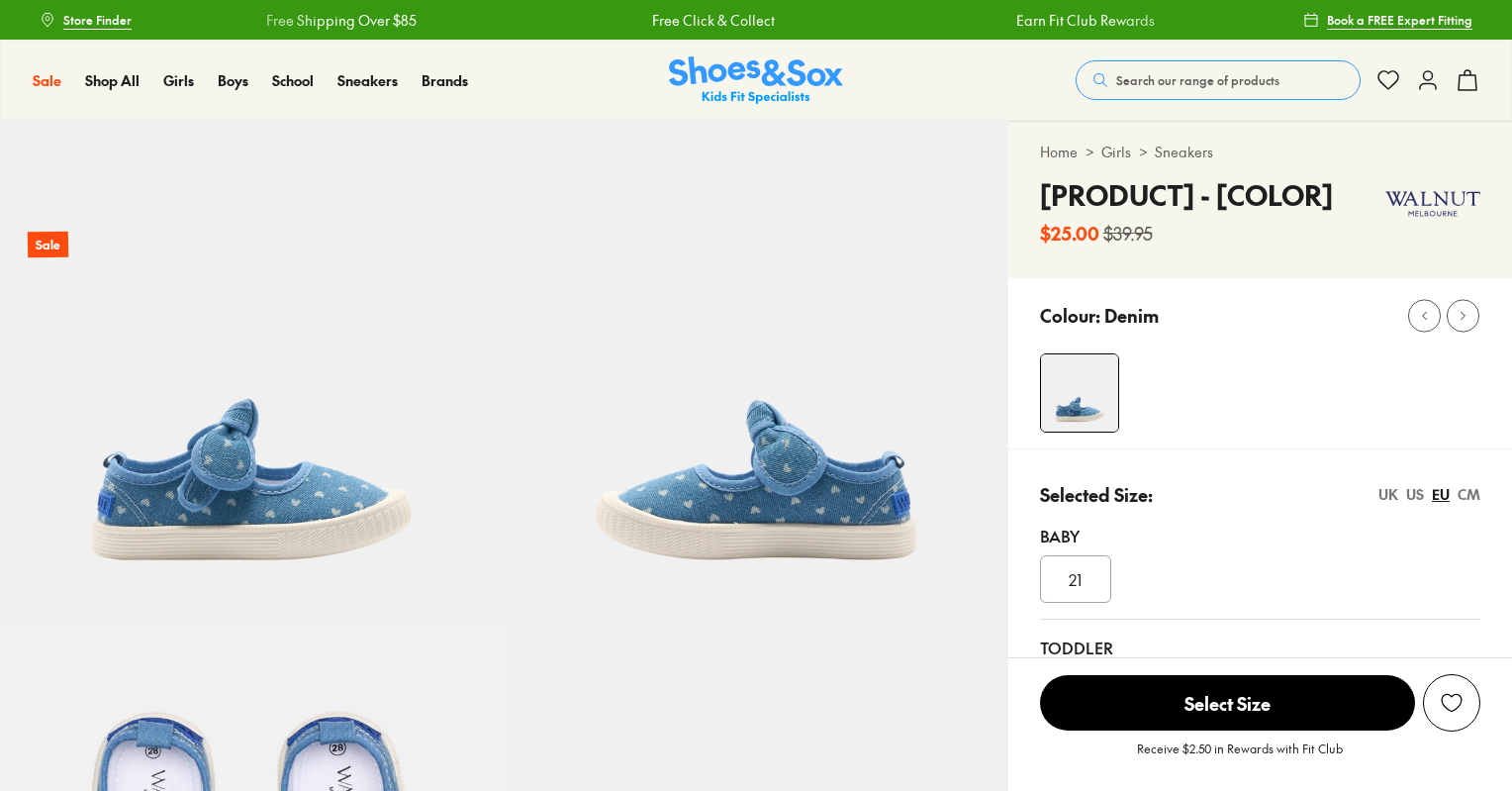 select on "*" 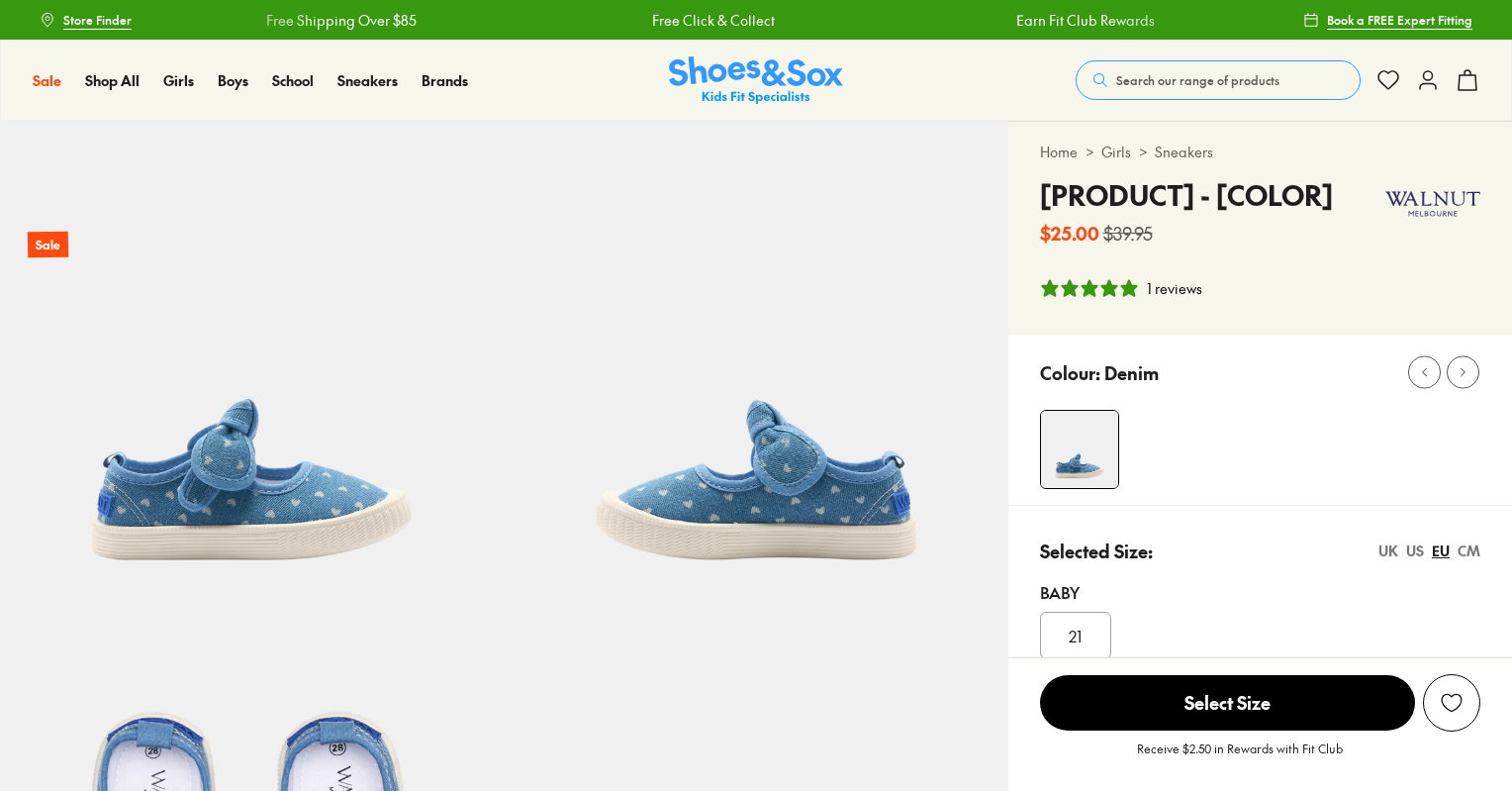 scroll, scrollTop: 0, scrollLeft: 0, axis: both 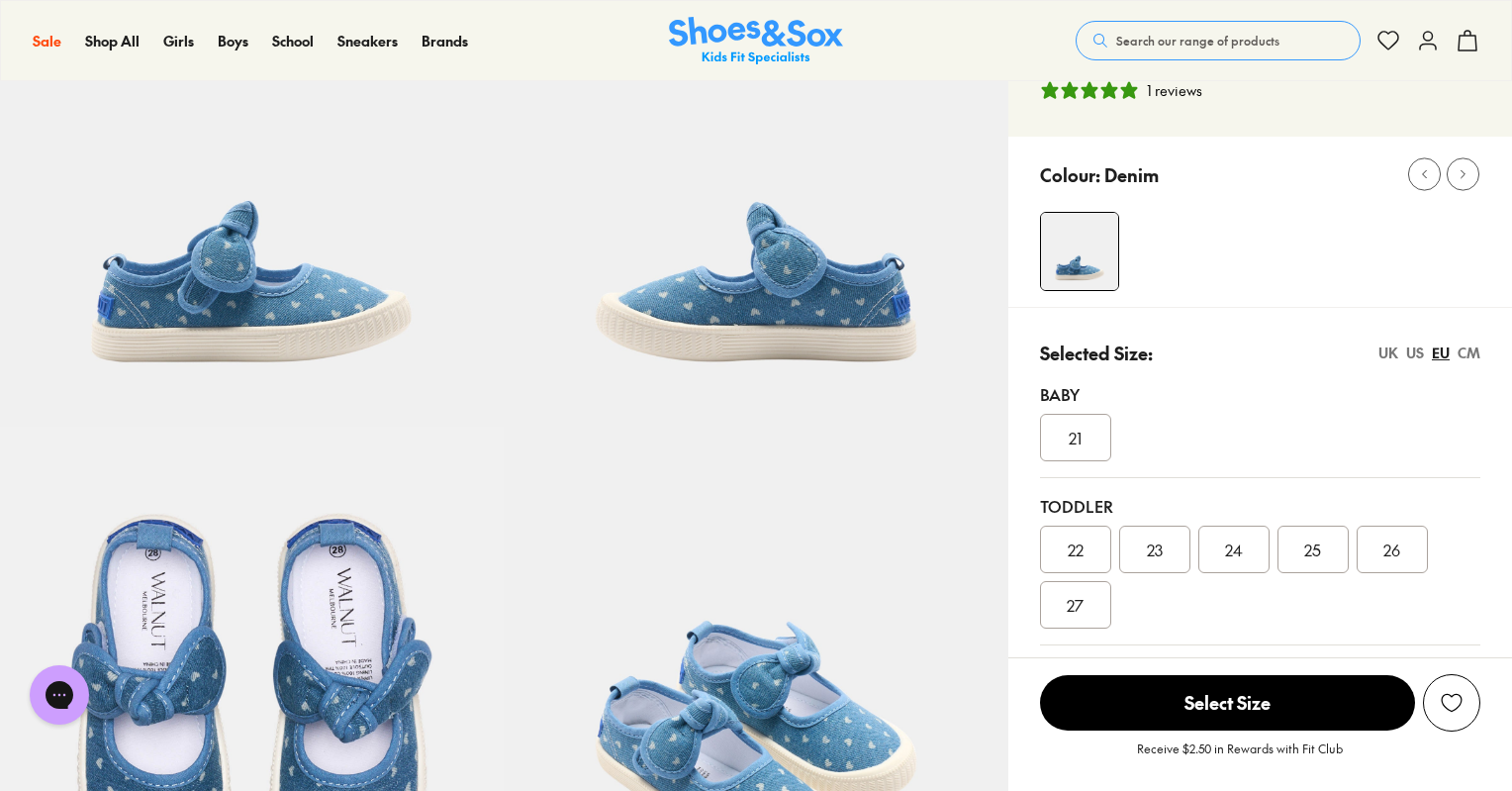 click on "UK" at bounding box center (1388, 352) 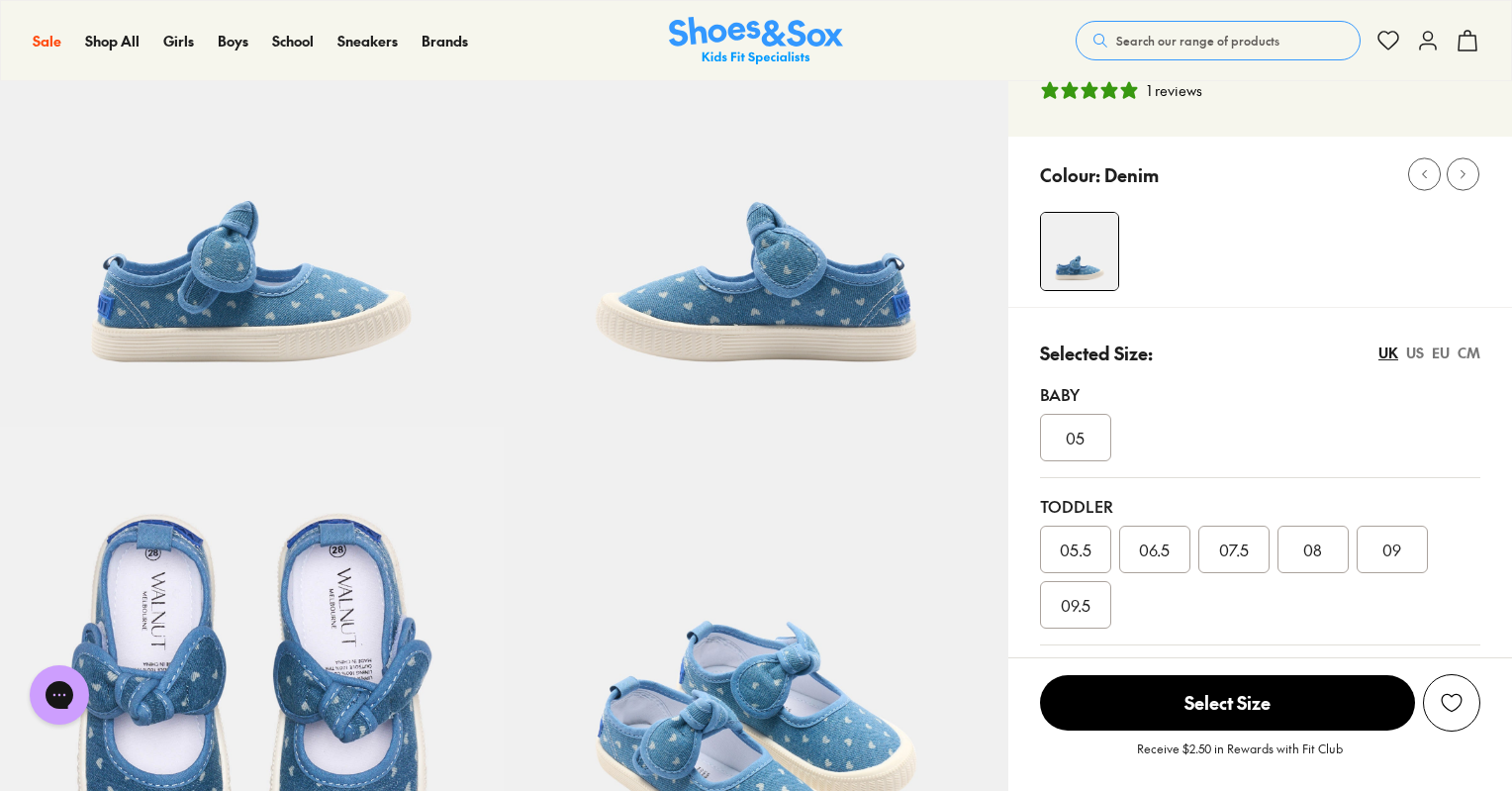 click on "05" at bounding box center (1076, 438) 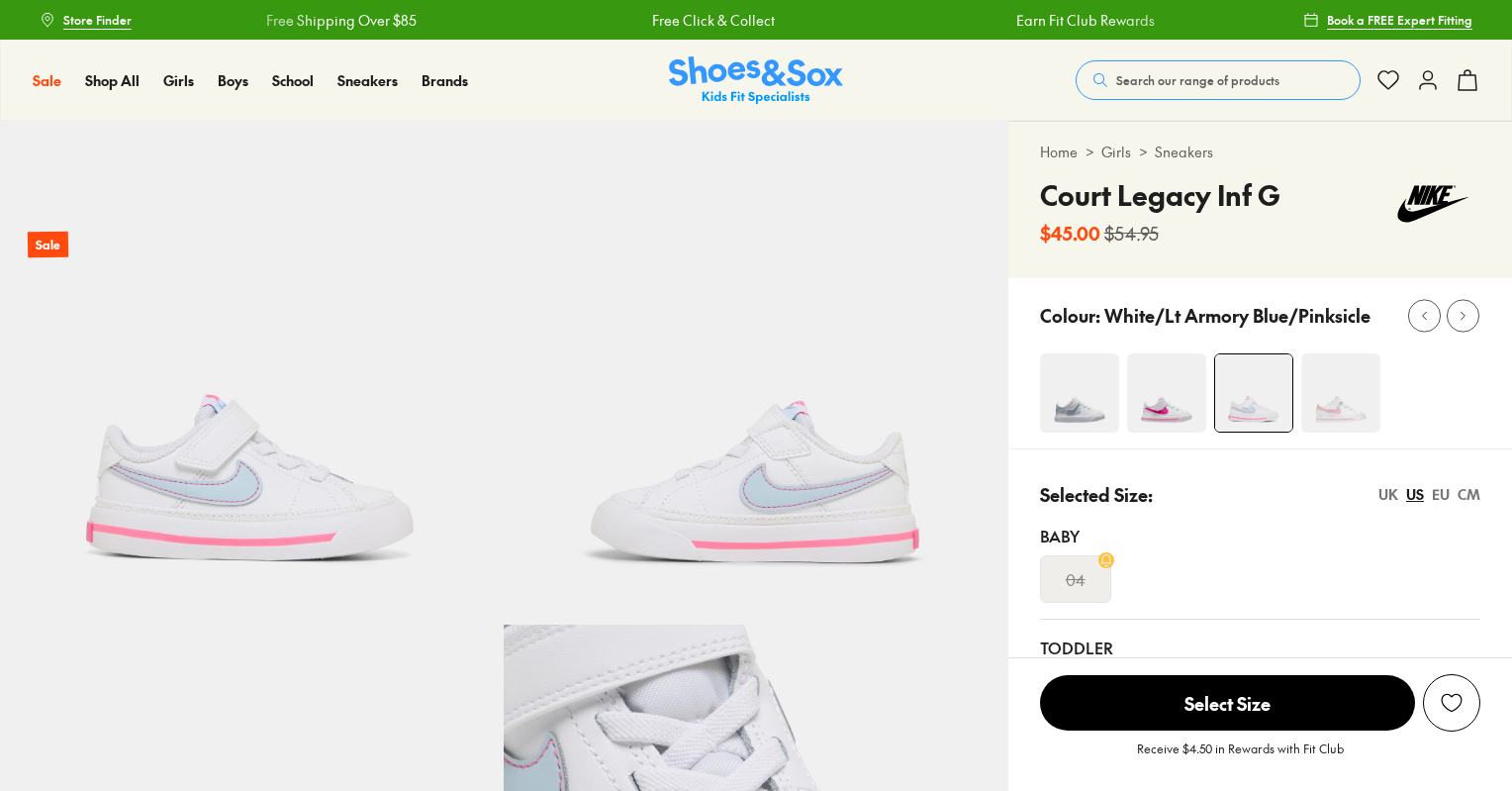 select on "*" 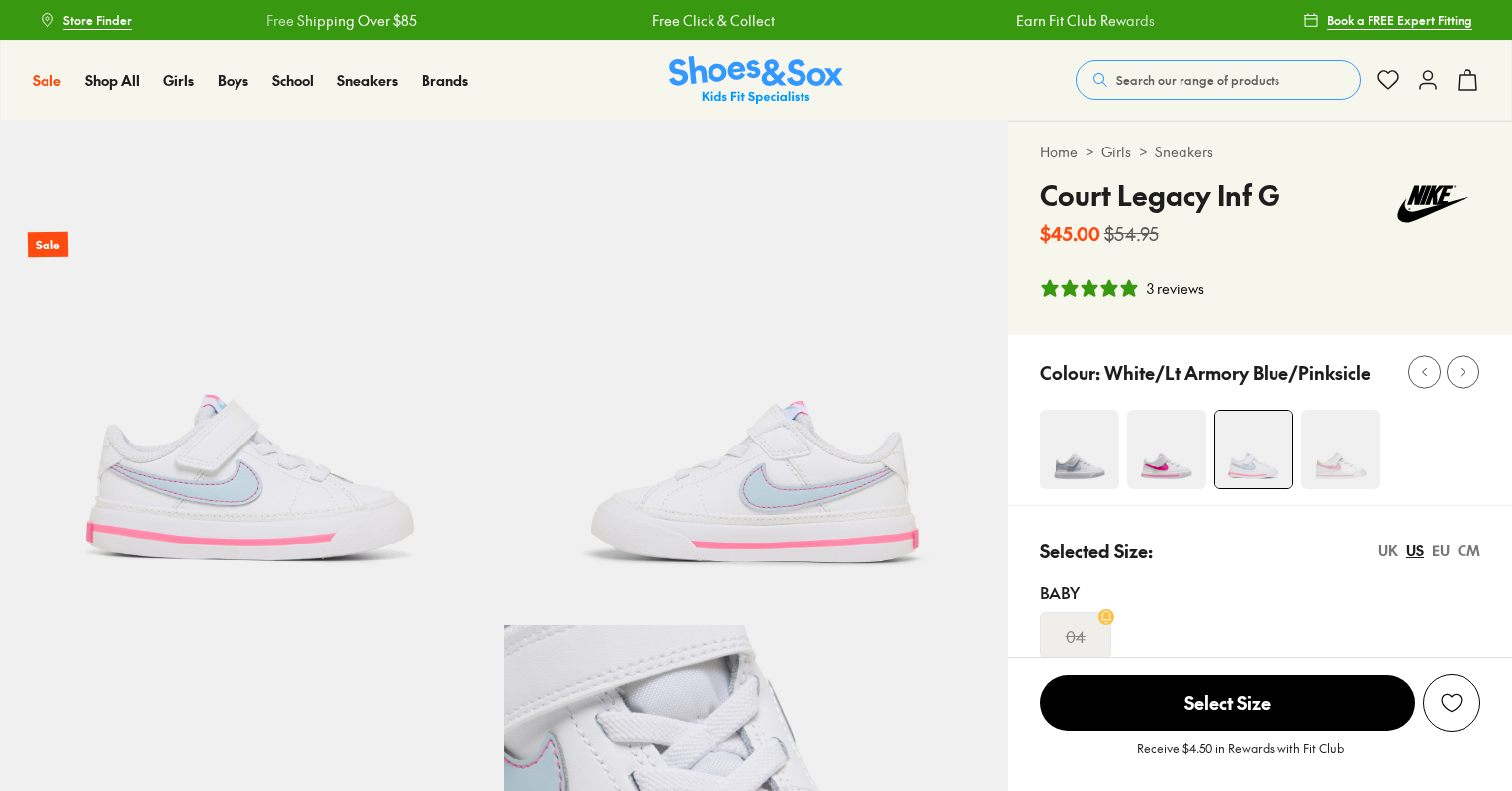 scroll, scrollTop: 0, scrollLeft: 0, axis: both 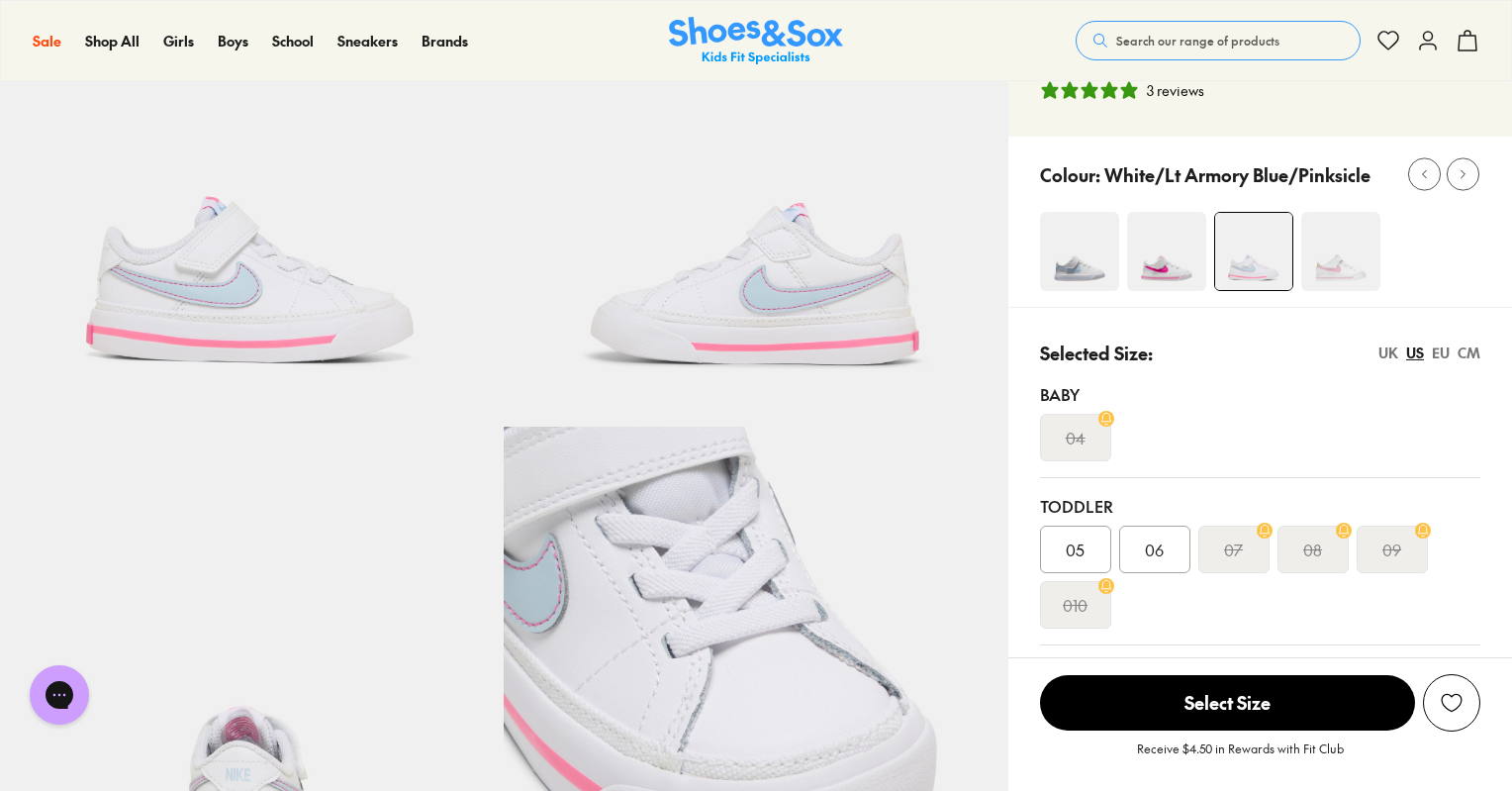 click on "UK" at bounding box center [1388, 352] 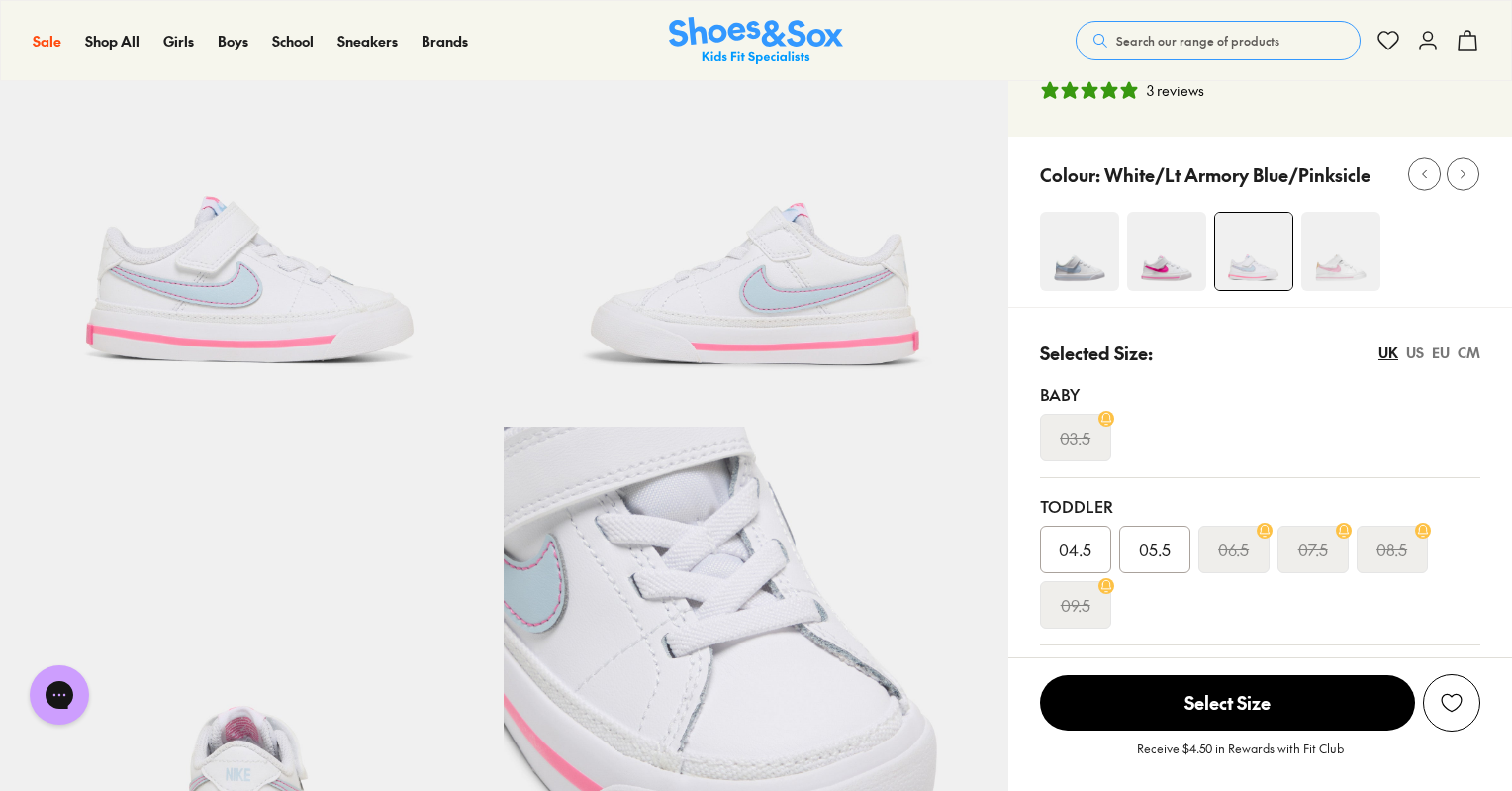 click on "04.5" at bounding box center [1075, 549] 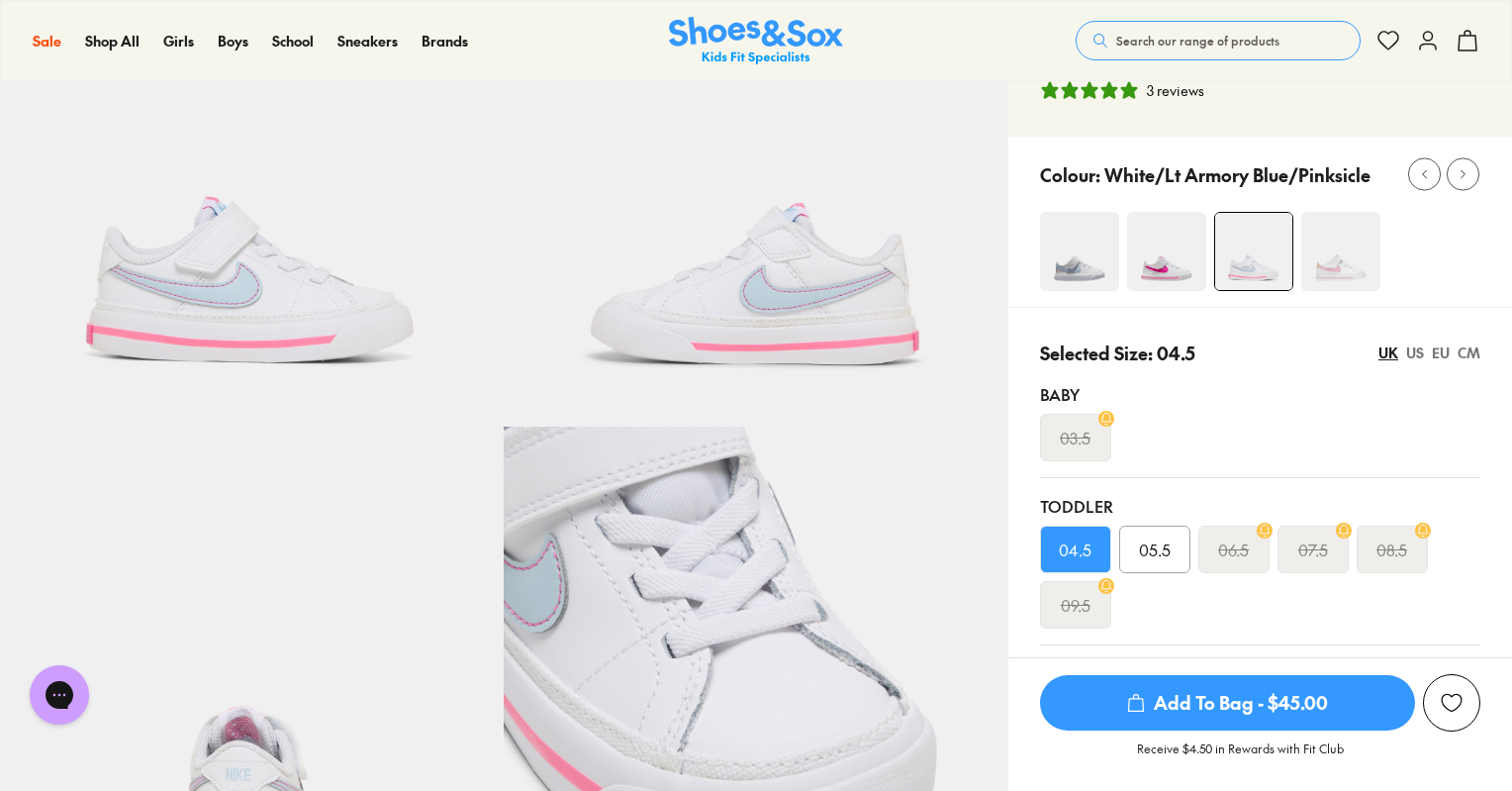 click at bounding box center (1341, 251) 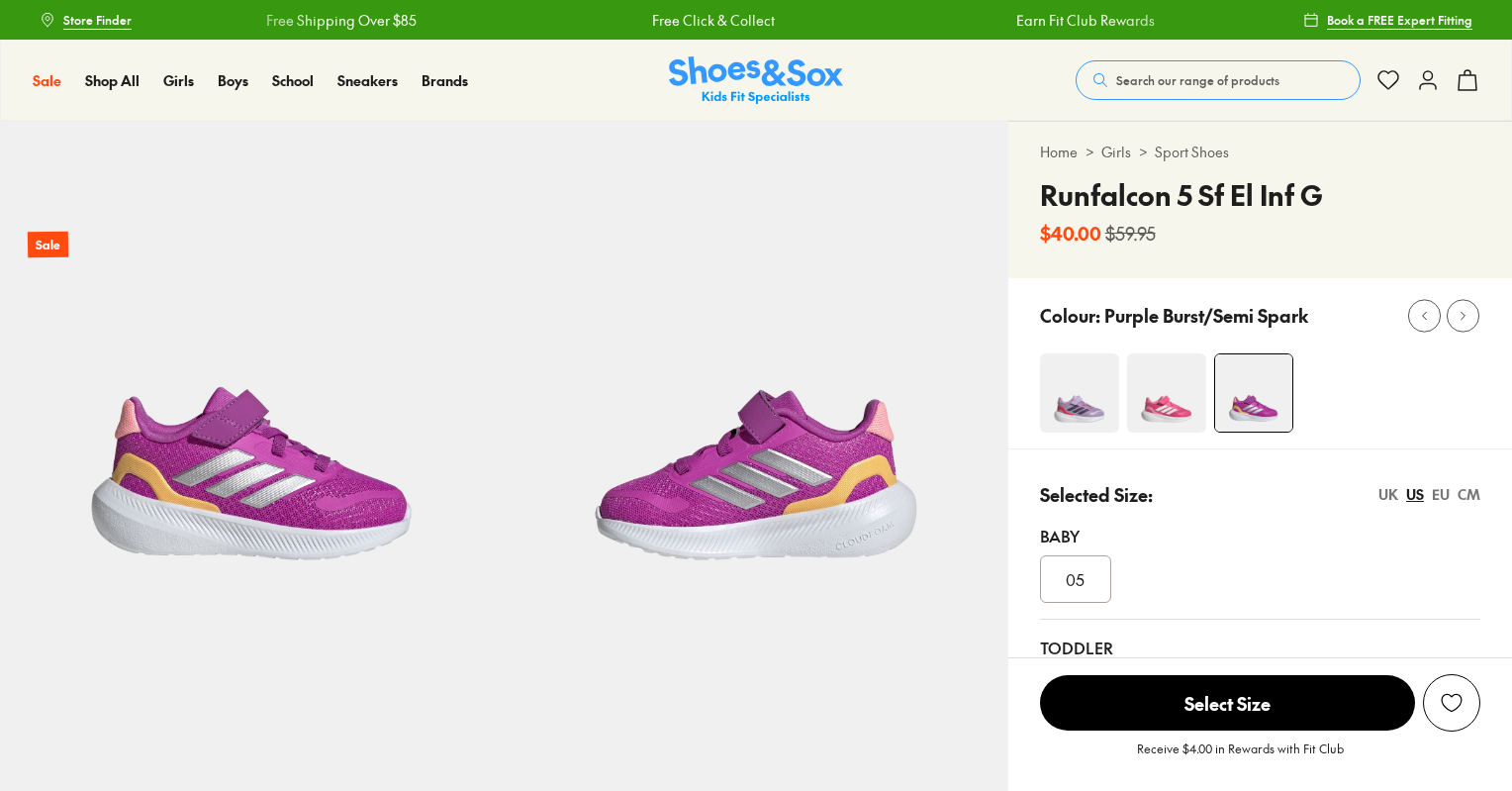 select on "*" 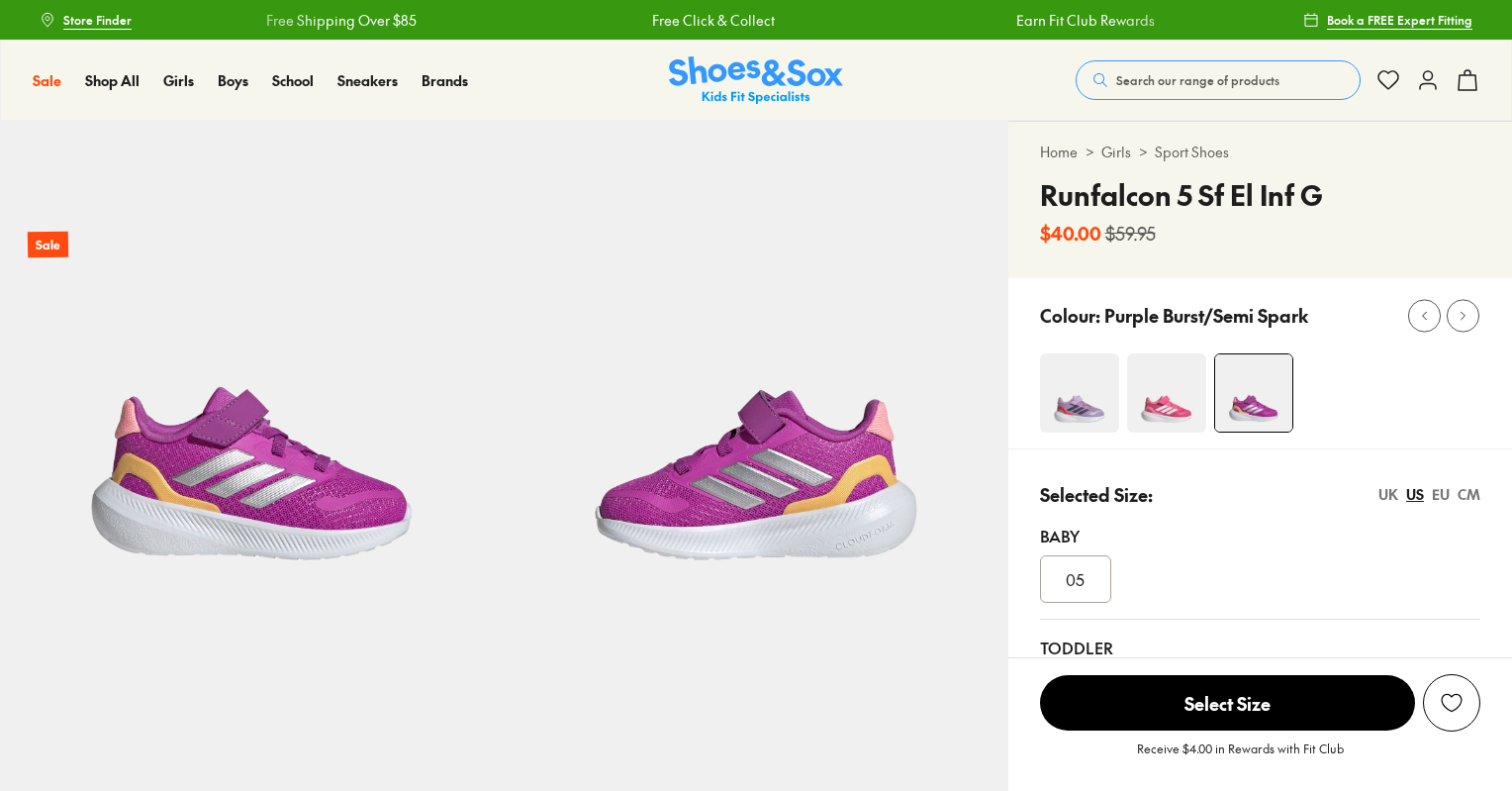 scroll, scrollTop: 0, scrollLeft: 0, axis: both 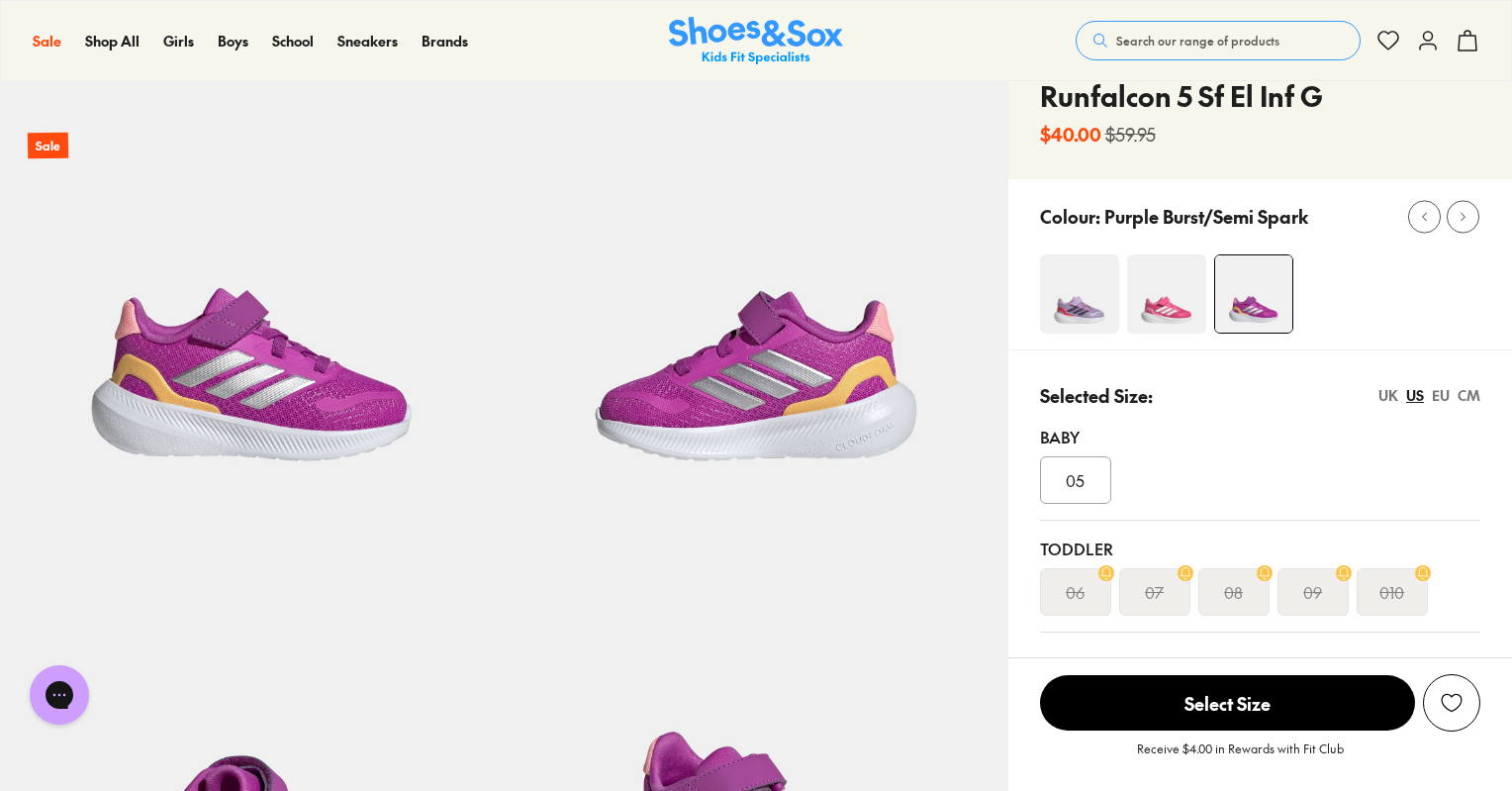 click at bounding box center (1167, 294) 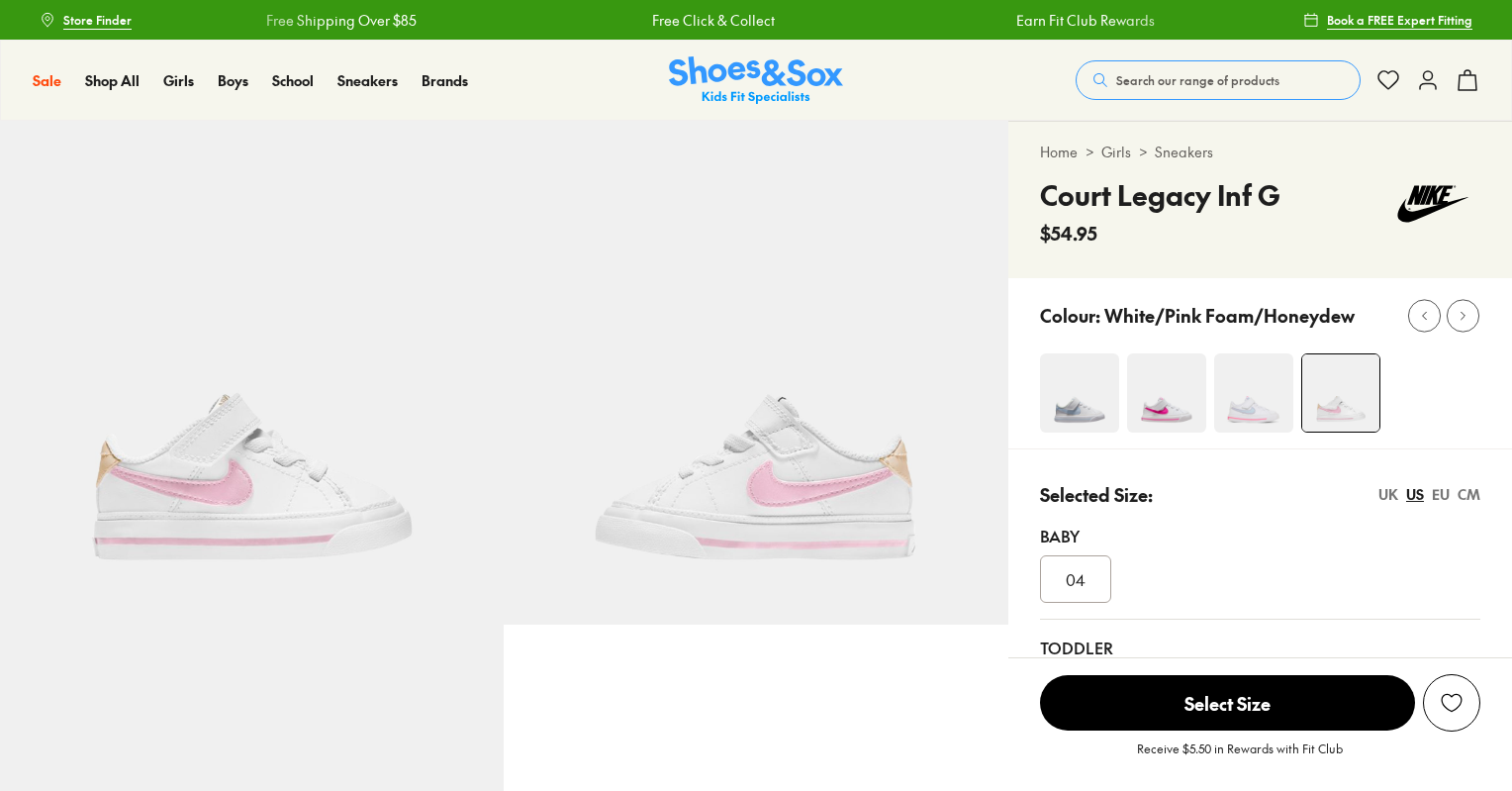 scroll, scrollTop: 0, scrollLeft: 0, axis: both 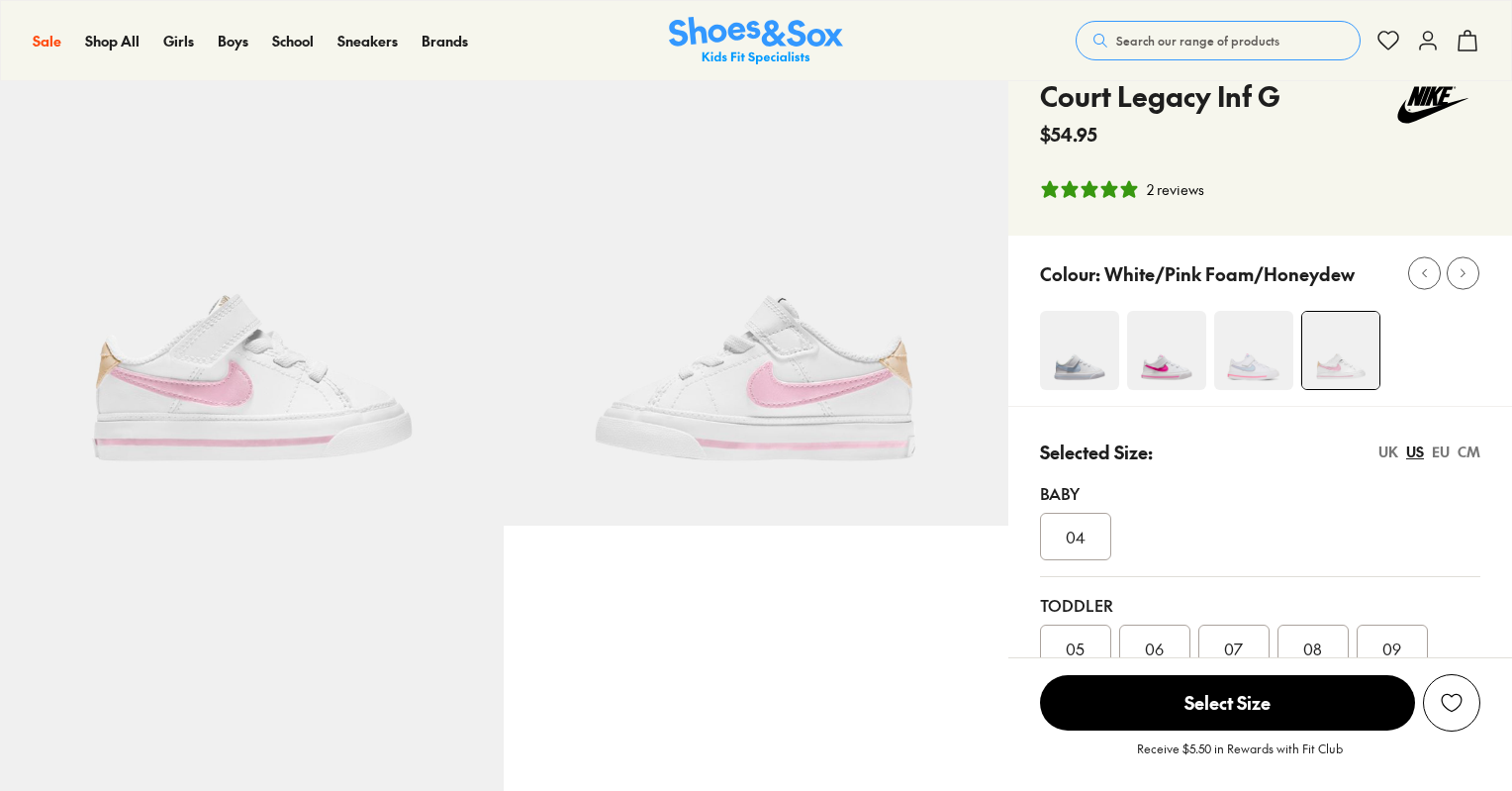 select on "*" 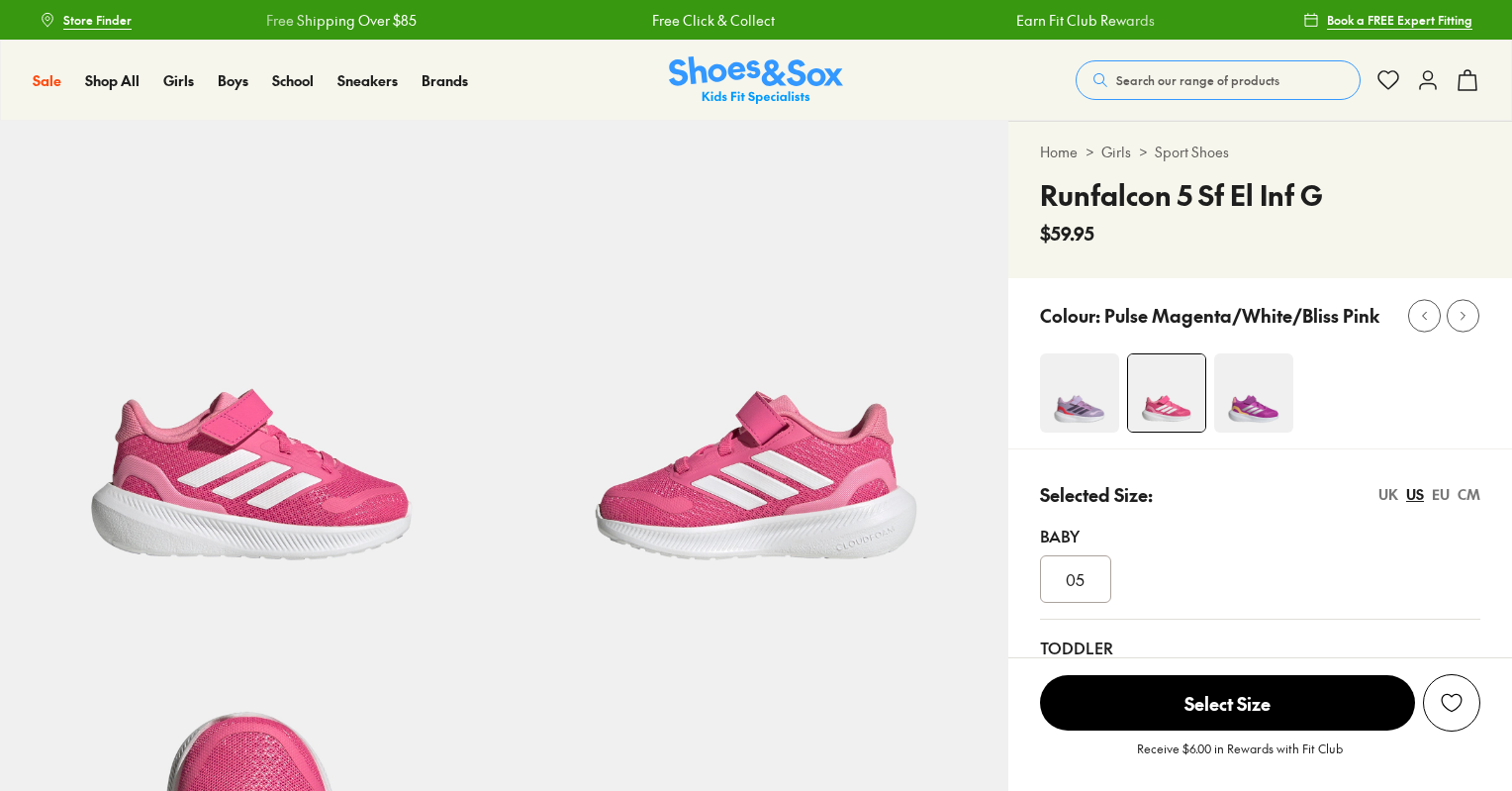 scroll, scrollTop: 0, scrollLeft: 0, axis: both 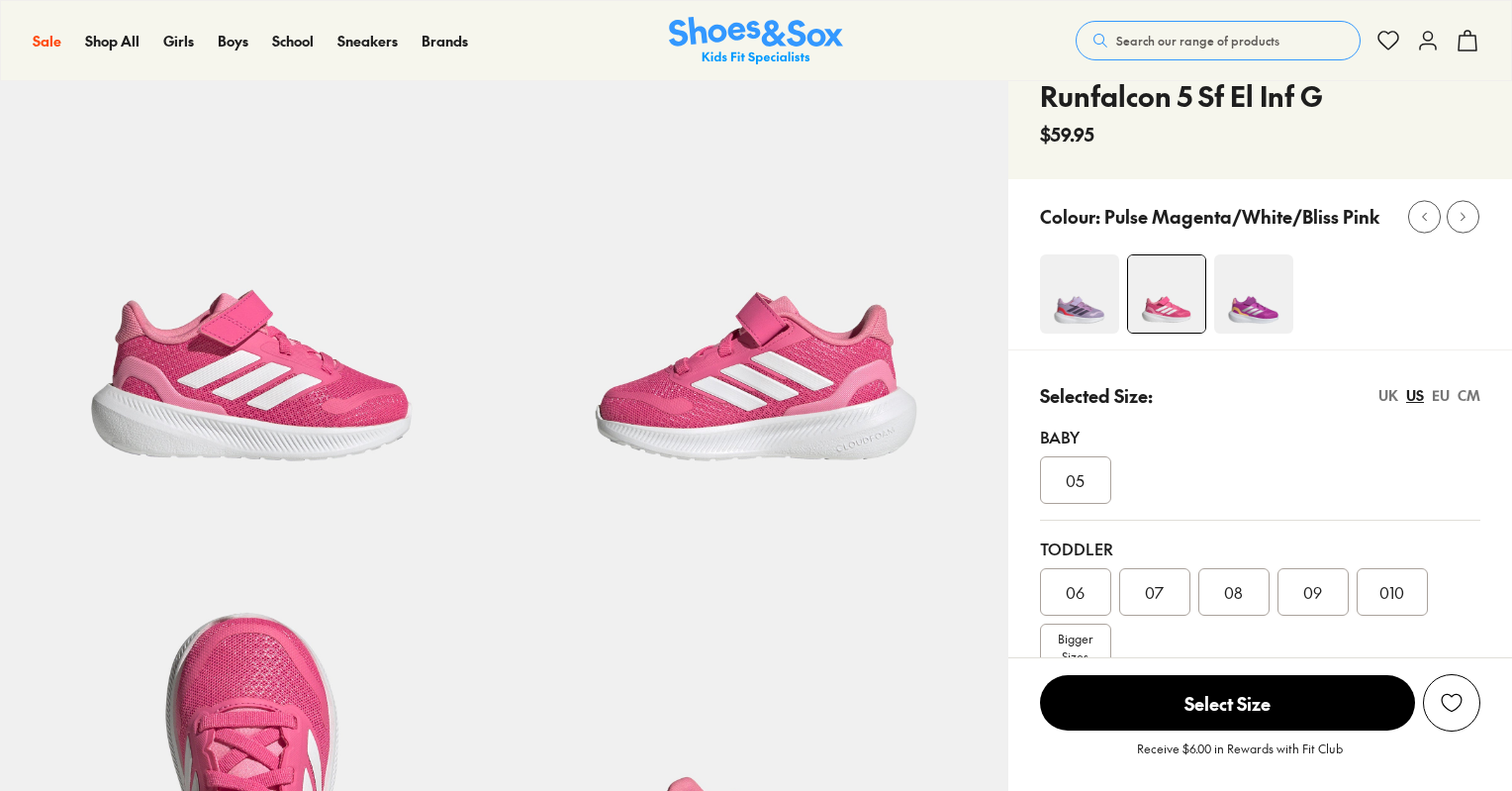 select on "*" 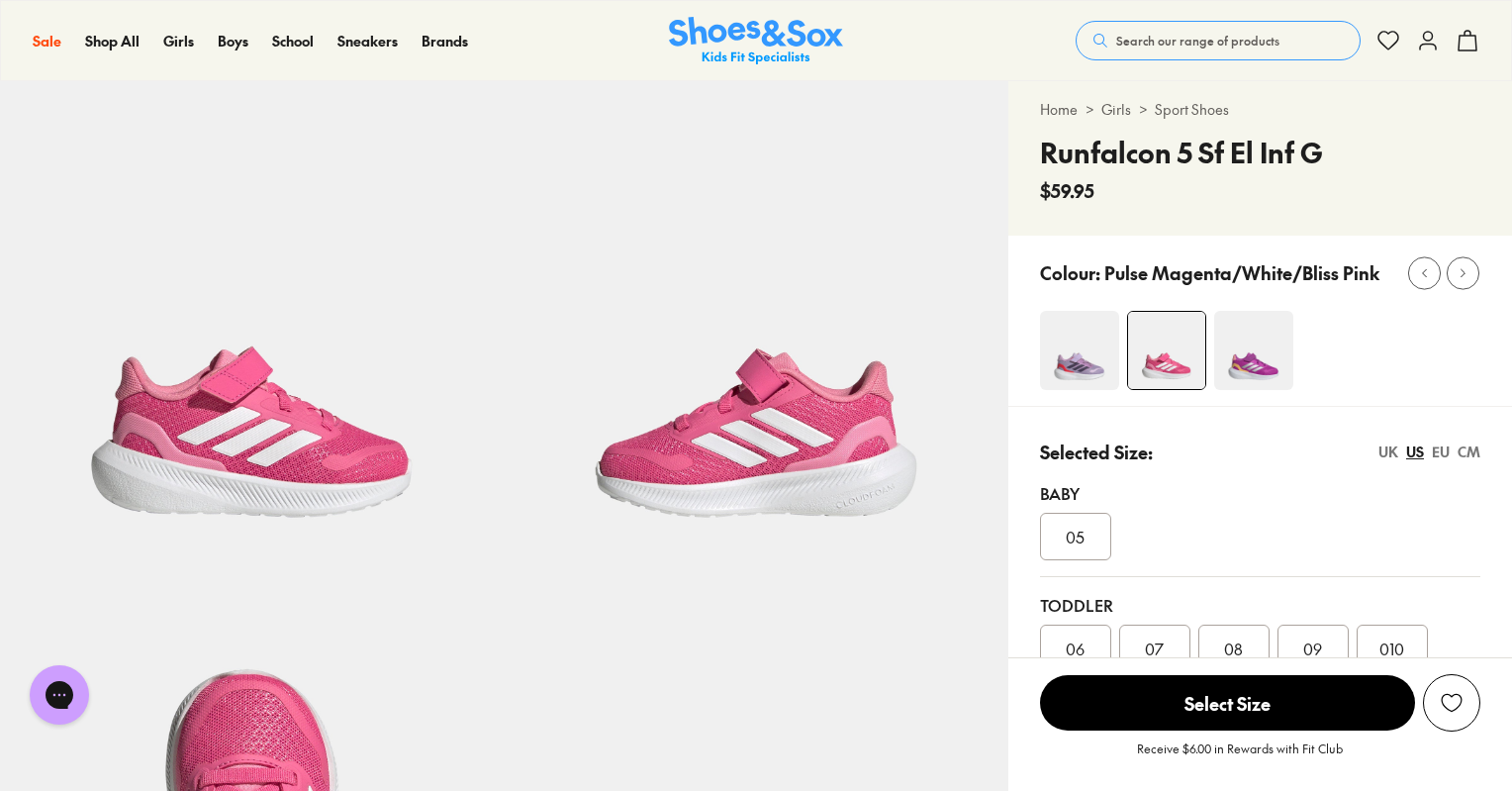 scroll, scrollTop: 0, scrollLeft: 0, axis: both 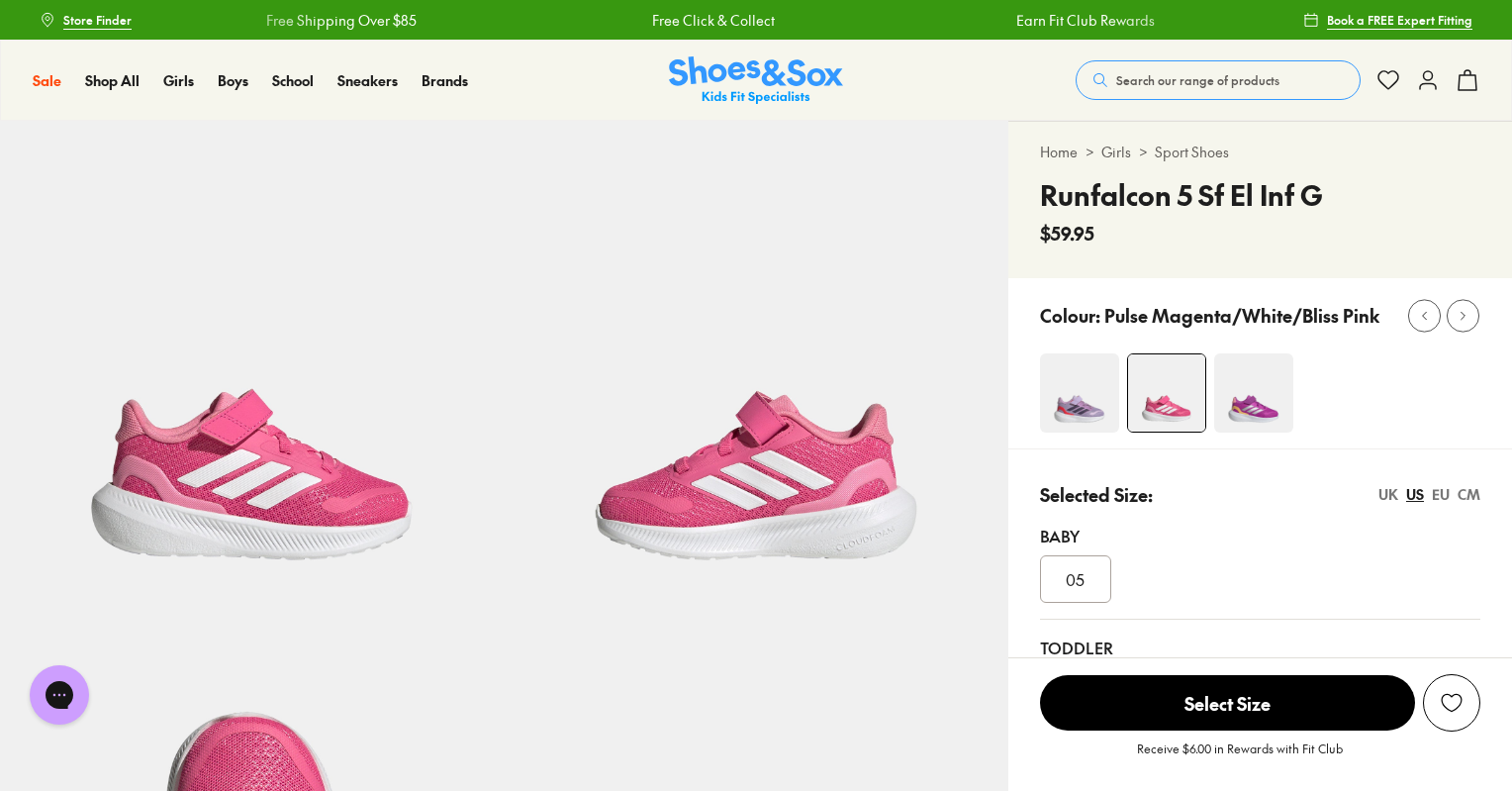 click at bounding box center [1254, 393] 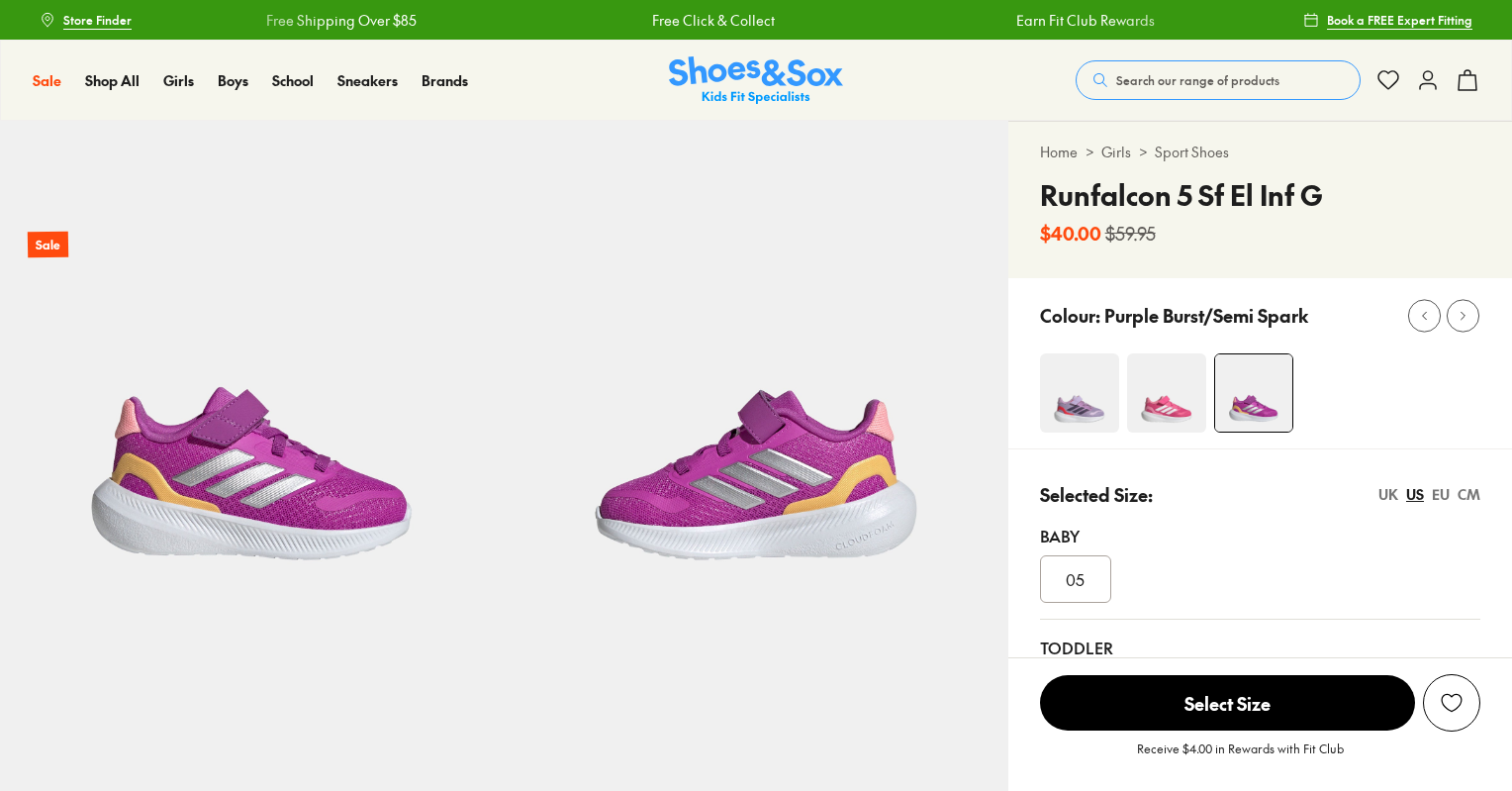 scroll, scrollTop: 0, scrollLeft: 0, axis: both 